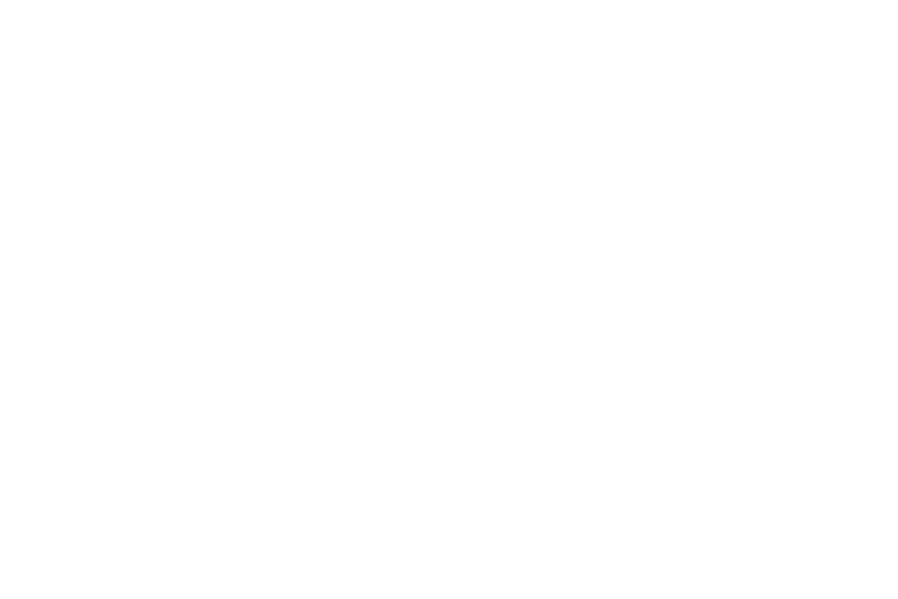 scroll, scrollTop: 0, scrollLeft: 0, axis: both 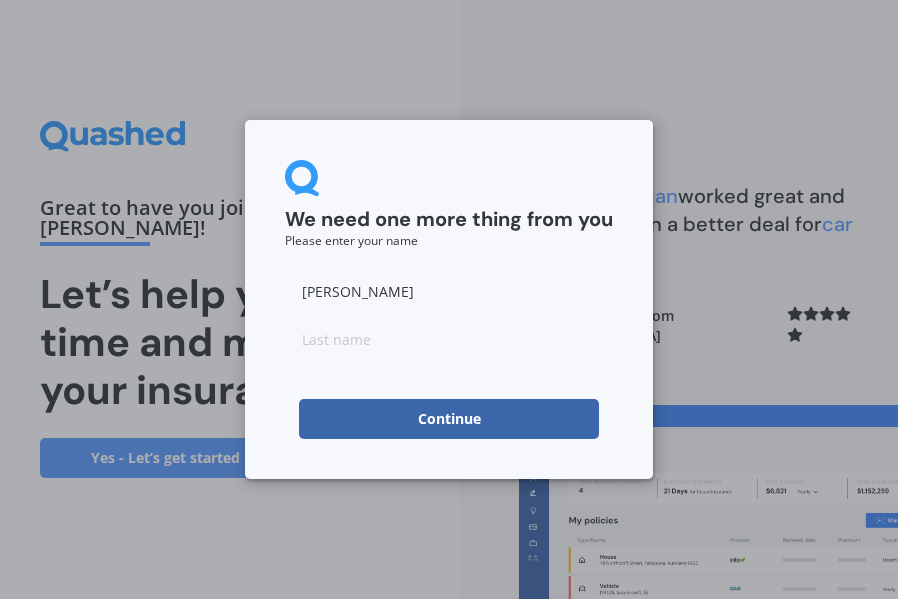click on "Continue" at bounding box center [449, 419] 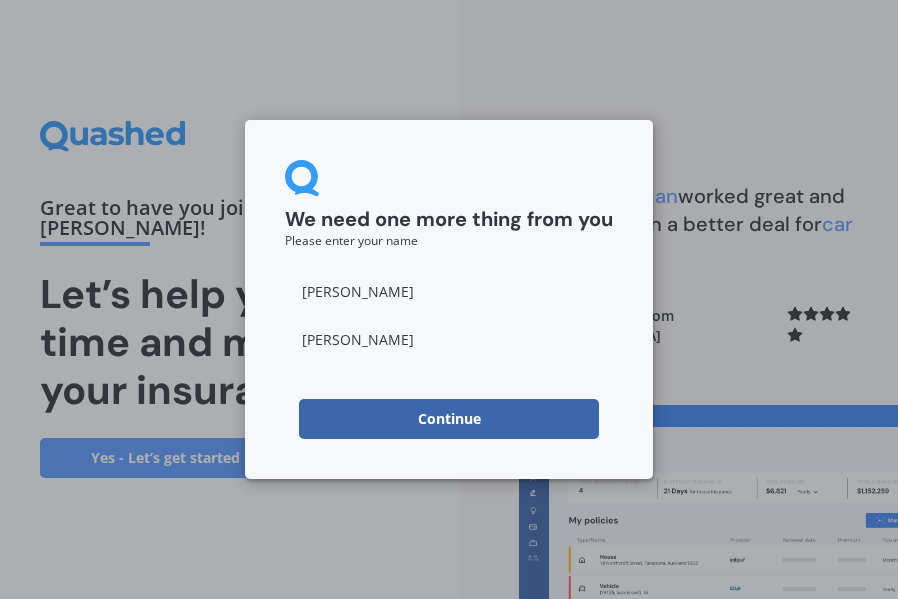 type on "[PERSON_NAME]" 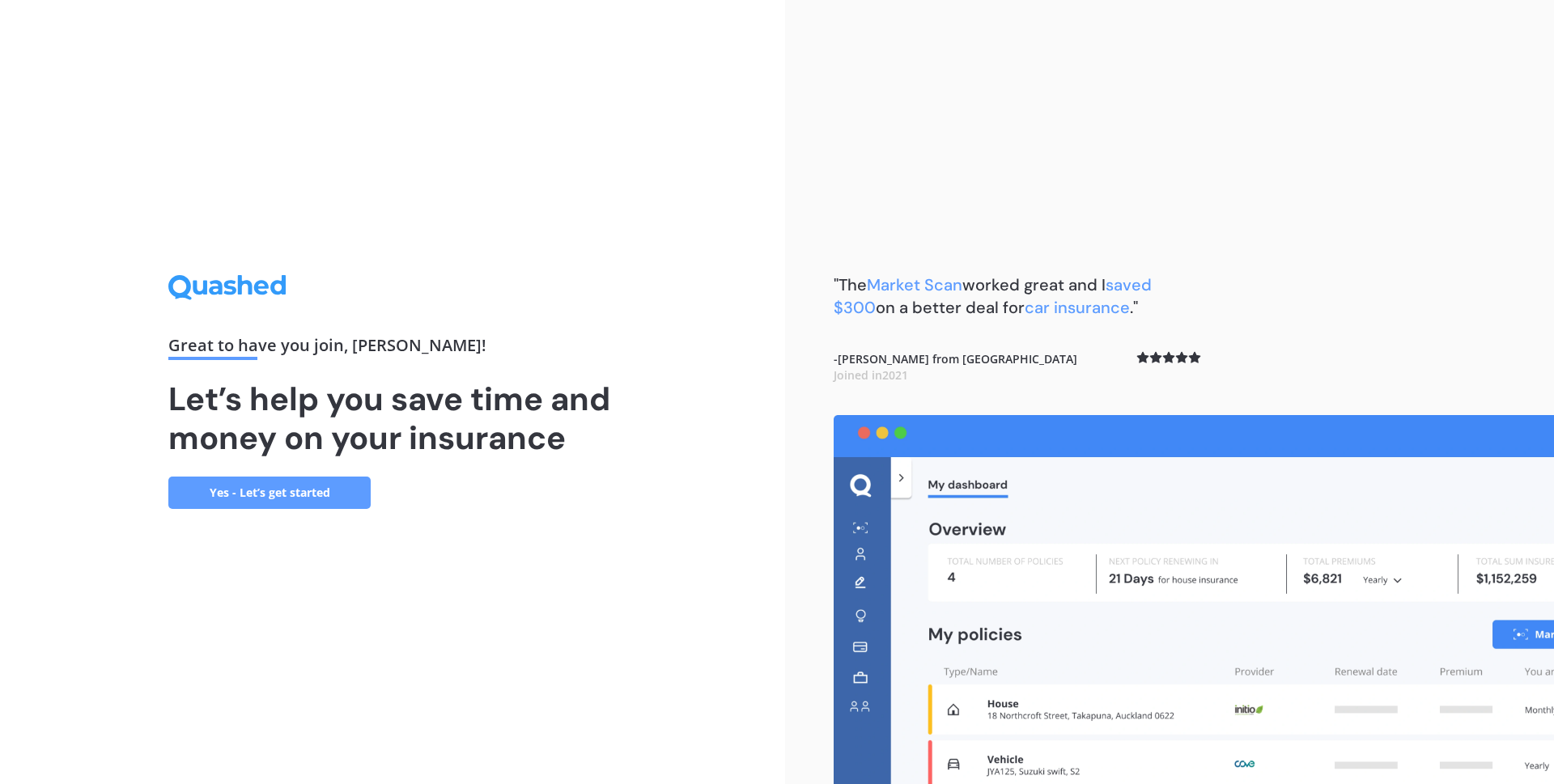 click on "Yes - Let’s get started" at bounding box center (270, 493) 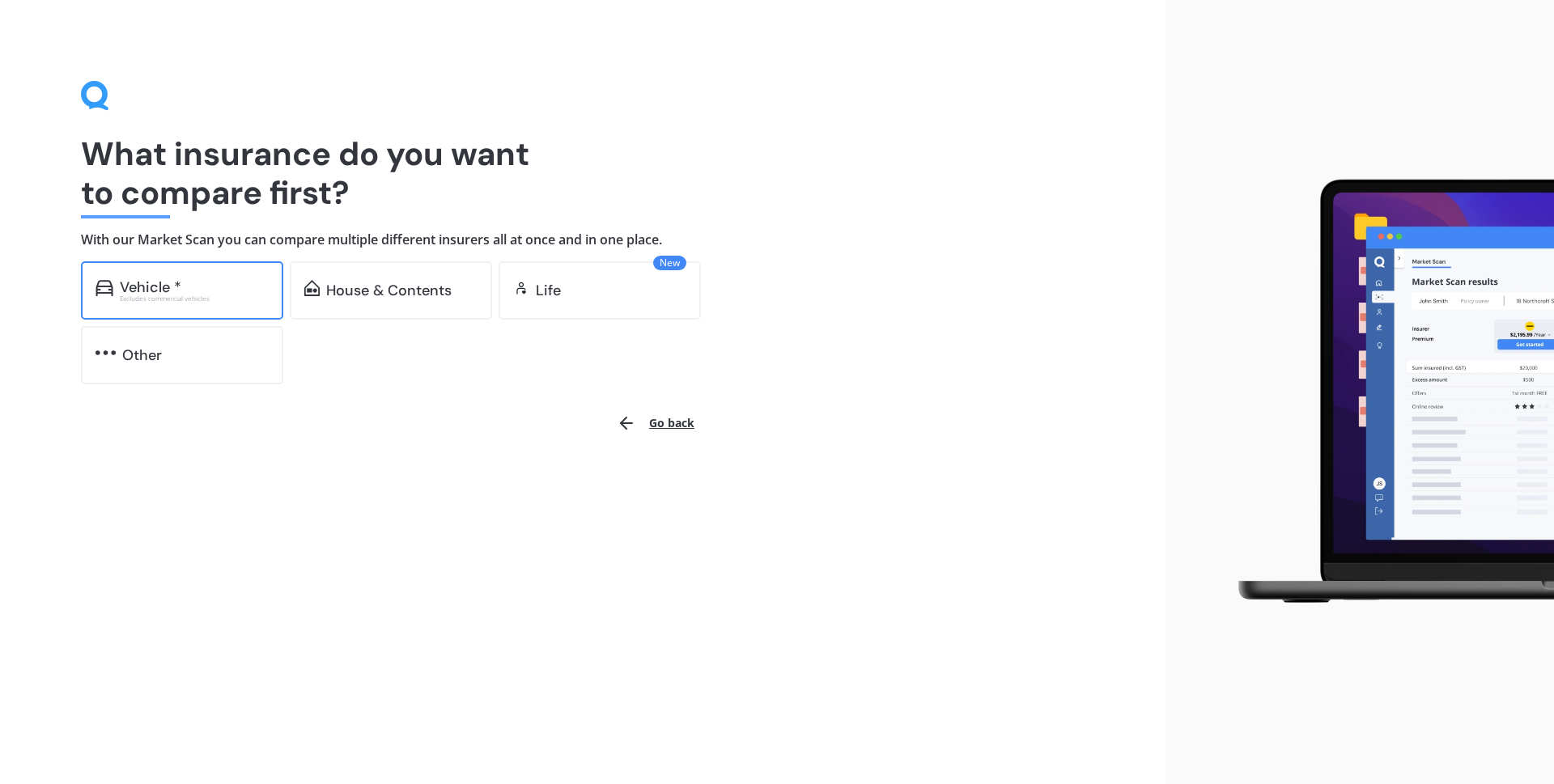 click on "Excludes commercial vehicles" at bounding box center (194, 299) 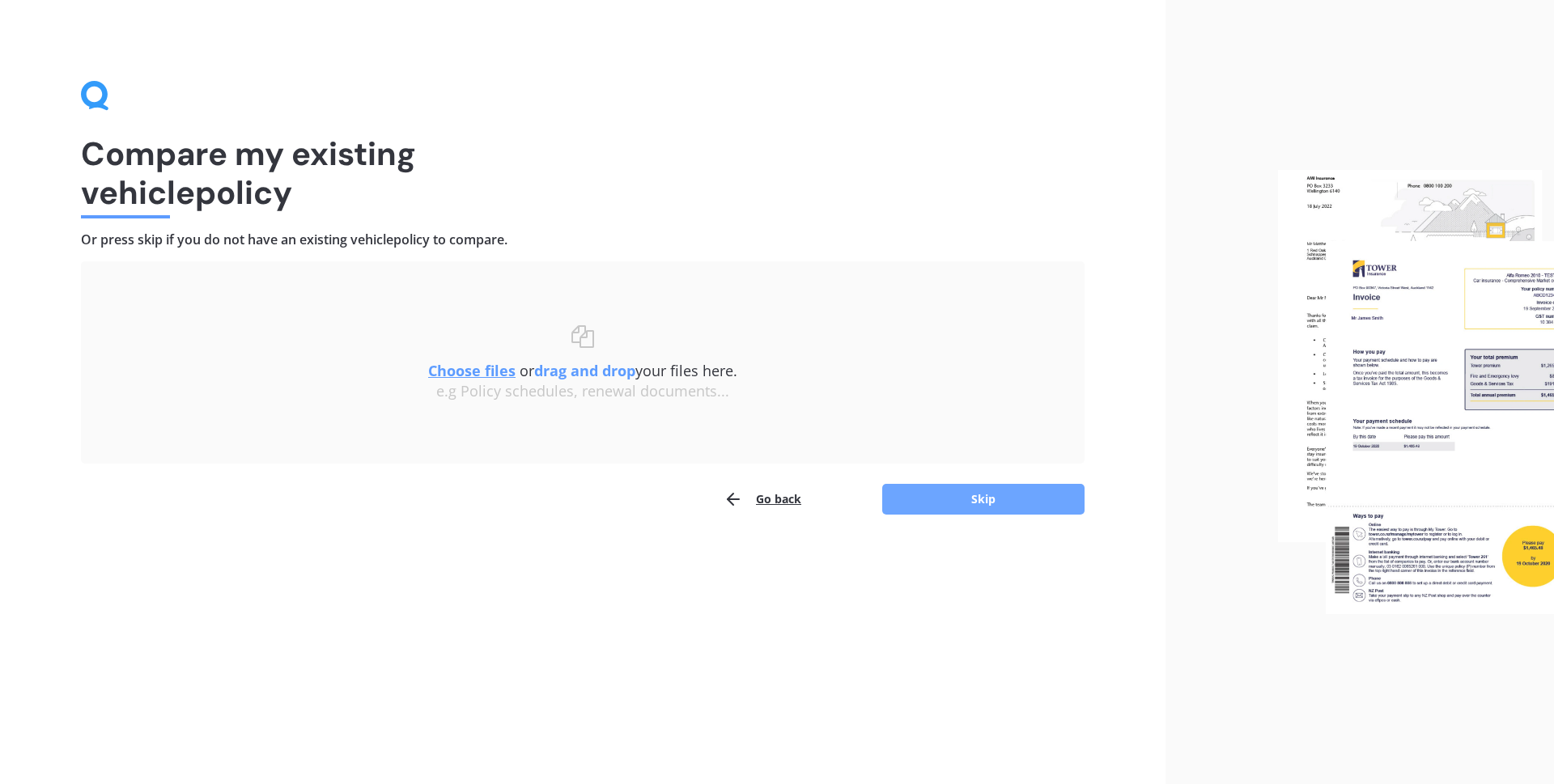 click on "Skip" at bounding box center [983, 499] 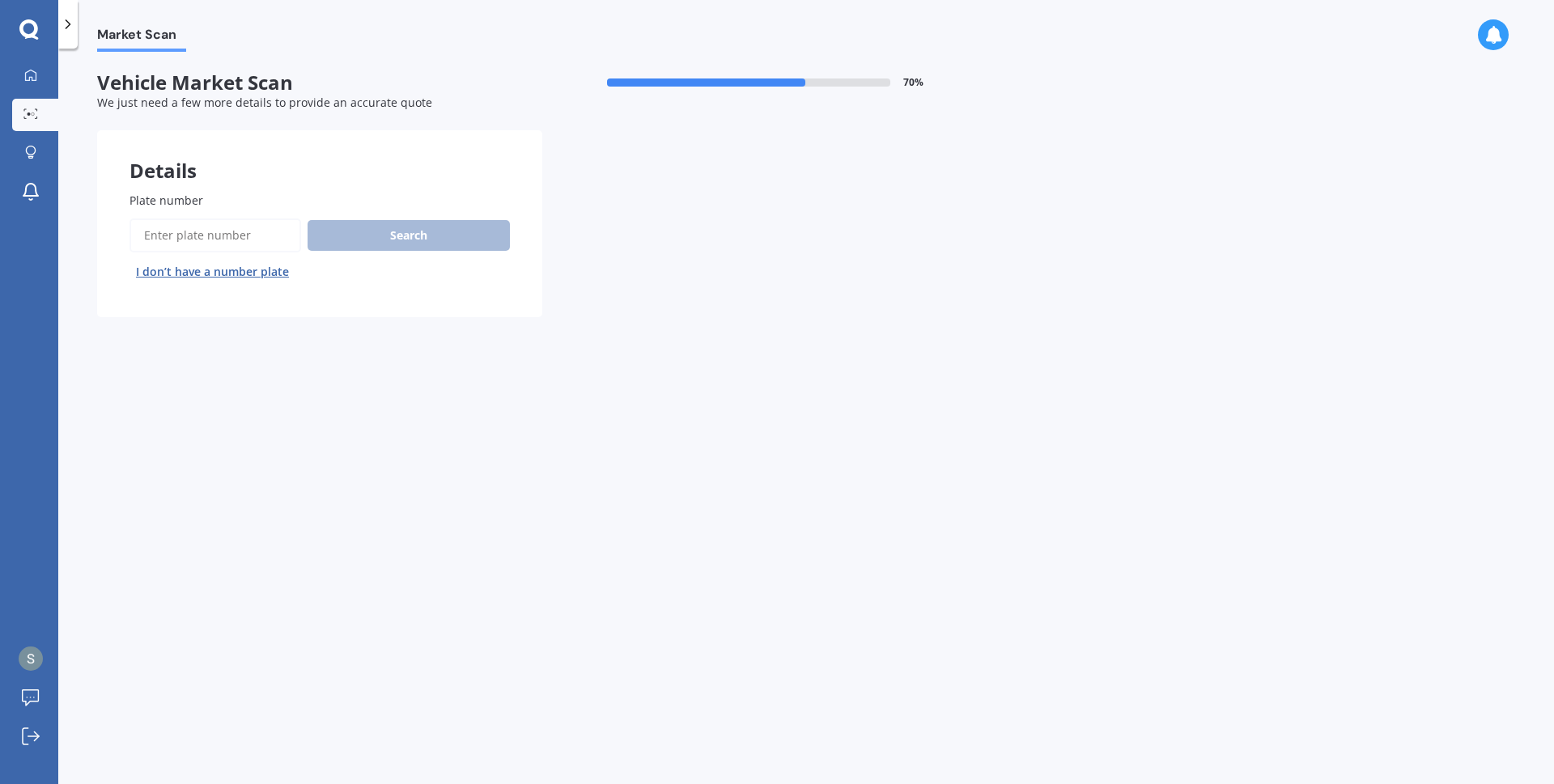 click on "Plate number" at bounding box center [215, 235] 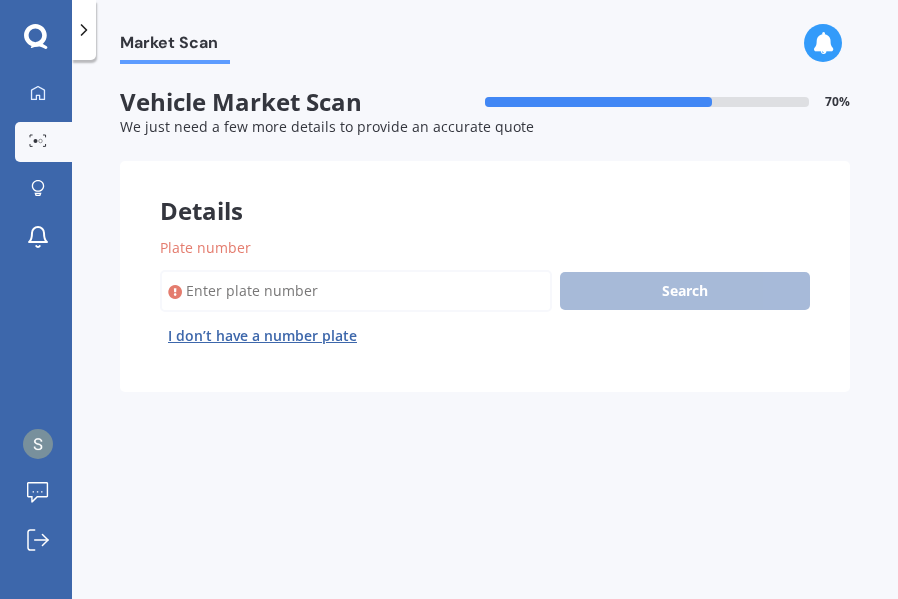 click on "Plate number" at bounding box center (356, 291) 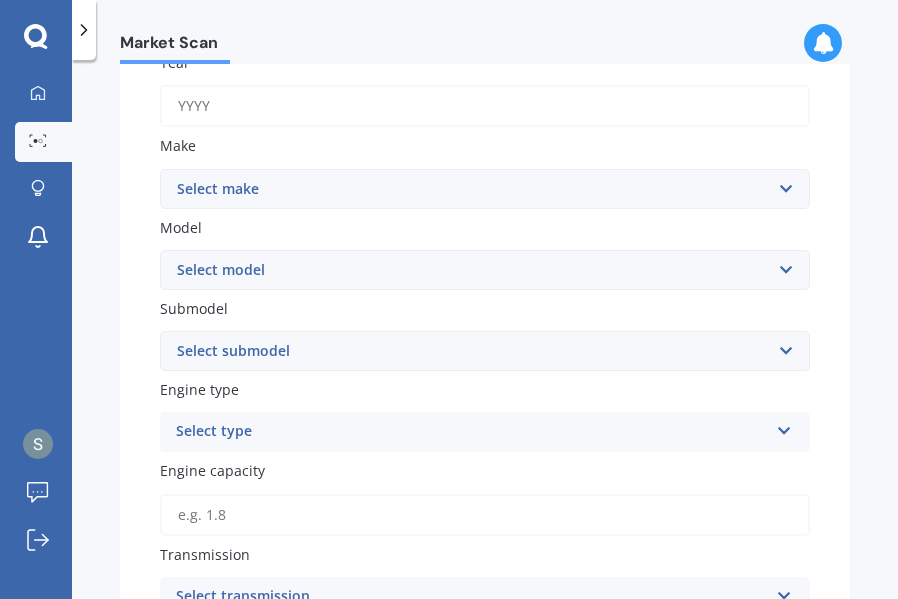 scroll, scrollTop: 274, scrollLeft: 0, axis: vertical 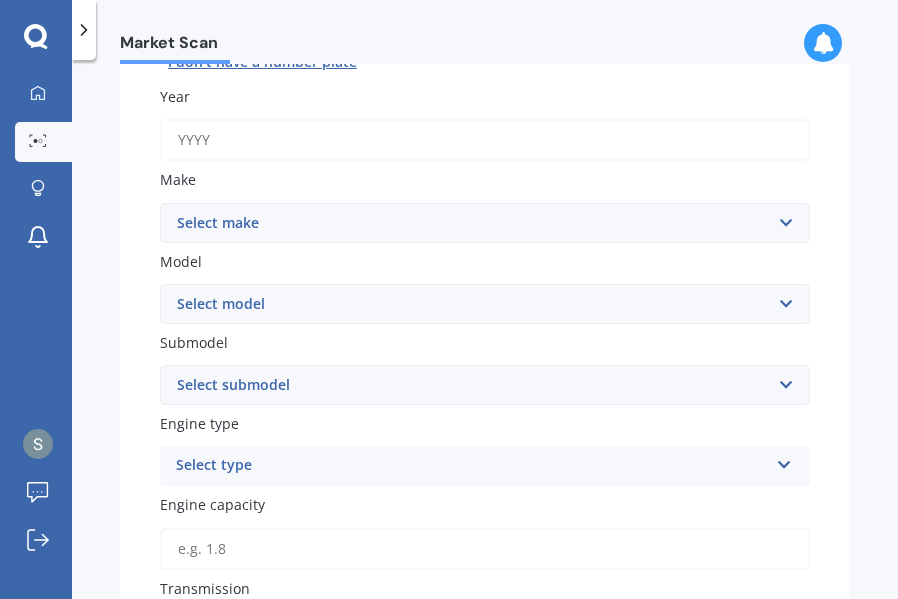 click on "Year" at bounding box center (485, 140) 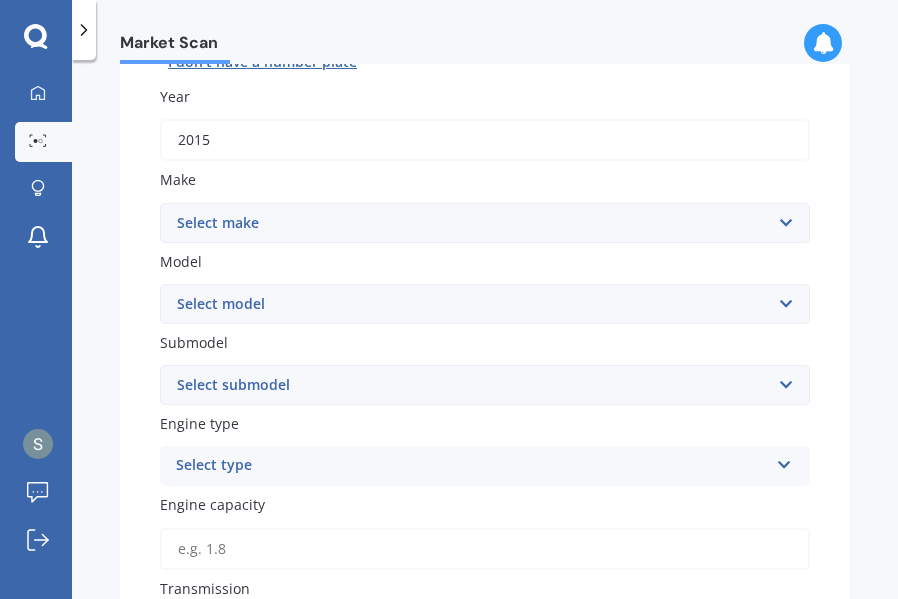 type on "2015" 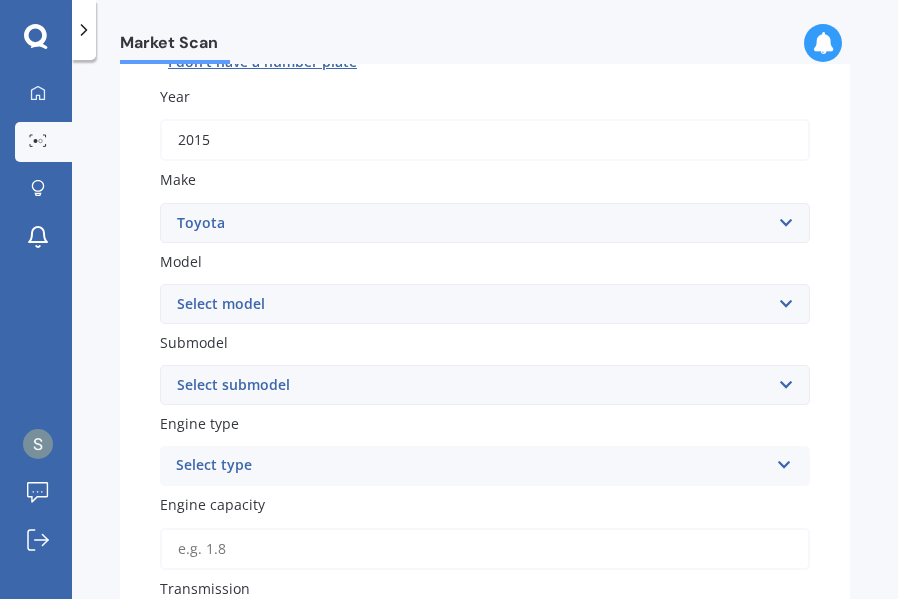 click on "Select model 4 Runner 86 [PERSON_NAME] Alphard Altezza Aqua Aristo Aurion Auris Avalon Avensis AYGO bB Belta Blade Blizzard 4WD Brevis Bundera 4WD C-HR Caldina Cami Camry Carib [PERSON_NAME] Celica Celsior Century Ceres Chaser Coaster Corolla Corona Corsa Cressida Cresta Crown Curren Cynos Deliboy Duet Dyna Echo Esquire Estima FJ Fortuner Funcargo Gaia [PERSON_NAME] Granvia Harrier Hiace Highlander HILUX Ipsum iQ Isis IST Kluger Landcruiser LANDCRUISER [PERSON_NAME] [PERSON_NAME] Liteace [PERSON_NAME] 2 Mark X Mirai MR-S MR2 [PERSON_NAME] Nova Opa Paseo Passo Pixis Platz Porte Premio Previa MPV Prius Probox Progres Qualis Ractis RAIZE Raum RAV-4 Regius Van Runx Rush Sai Scepter Sera Sienta Soarer Spacio Spade Sprinter Starlet Succeed Supra Surf Tank Tarago Tercel Townace Toyo-ace Trueno Tundra Vanguard Vellfire Verossa Vienta Vista Vitz [PERSON_NAME] Voxy Will [PERSON_NAME] Wish Yaris" at bounding box center [485, 304] 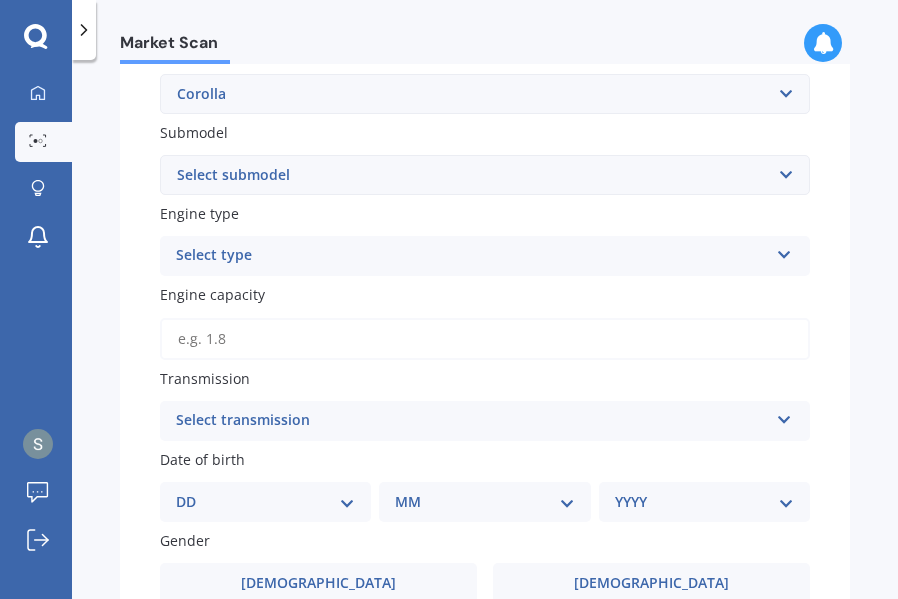 scroll, scrollTop: 486, scrollLeft: 0, axis: vertical 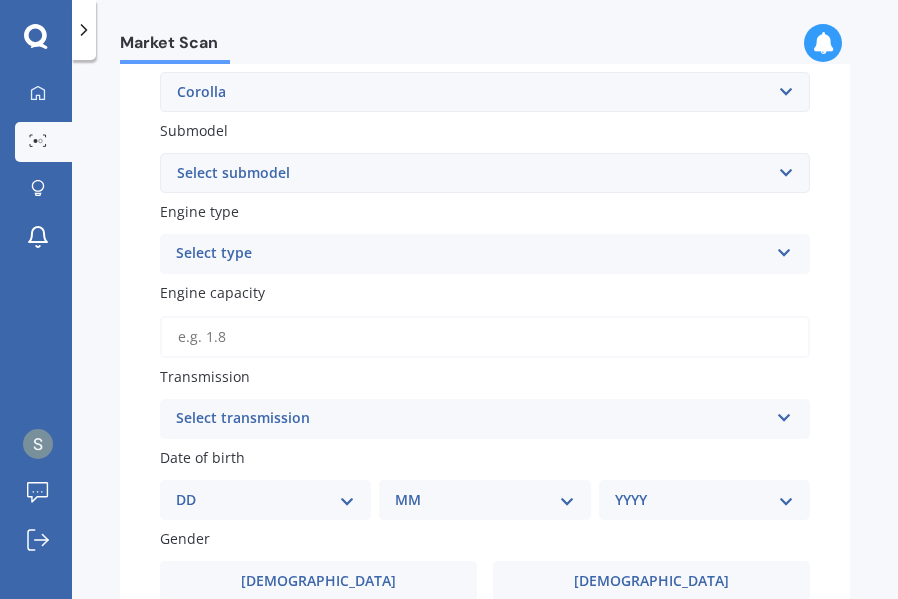 click on "Select type" at bounding box center (472, 254) 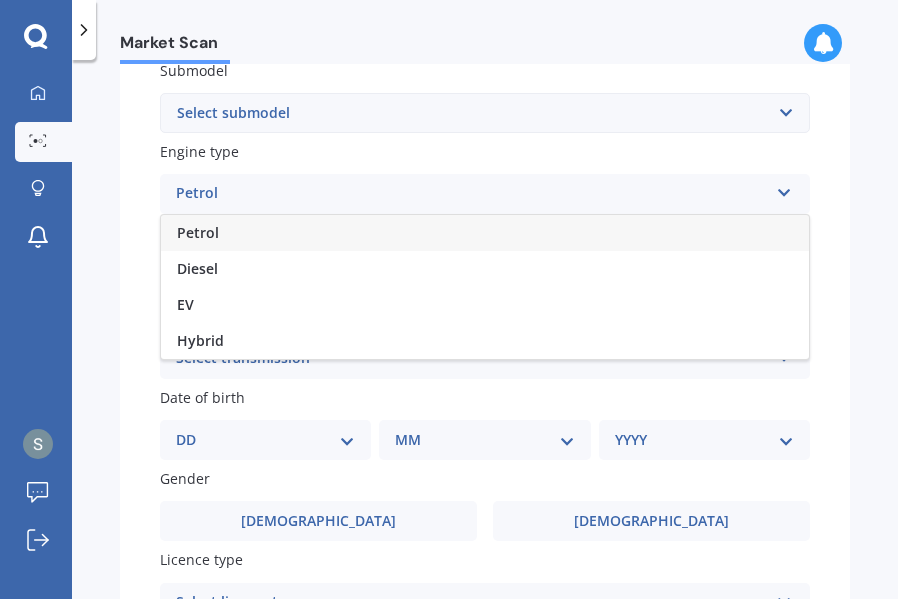 scroll, scrollTop: 535, scrollLeft: 0, axis: vertical 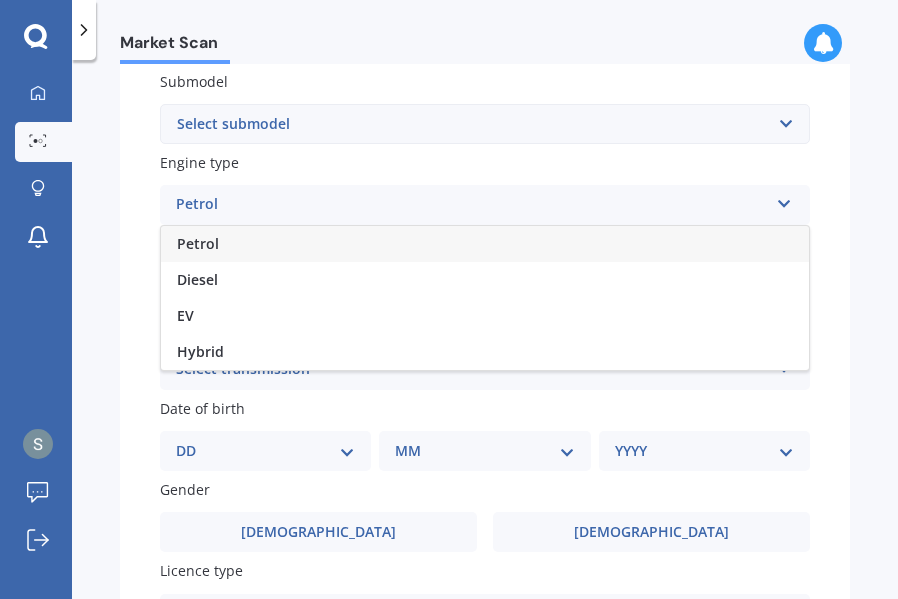 click on "Petrol" at bounding box center (485, 244) 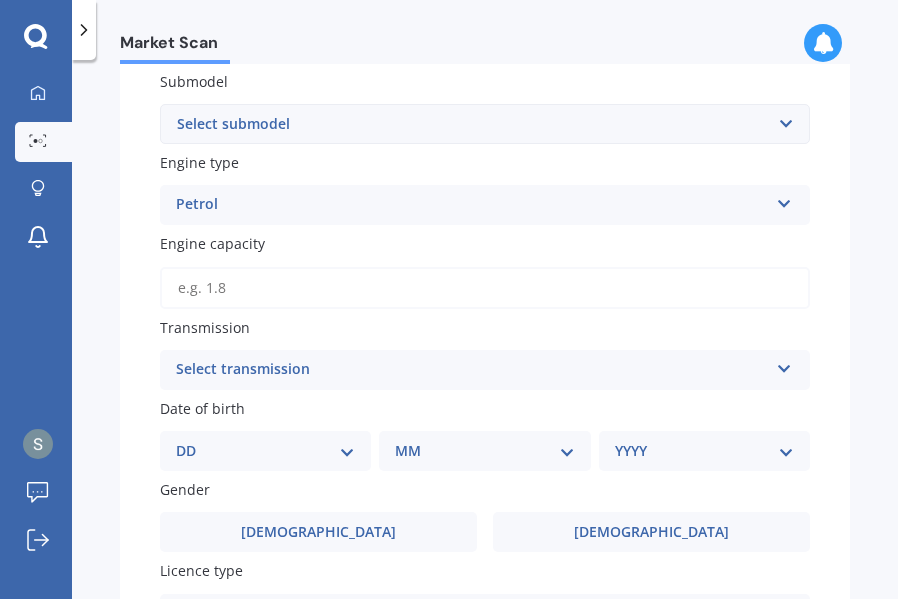 click on "Engine capacity" at bounding box center [485, 288] 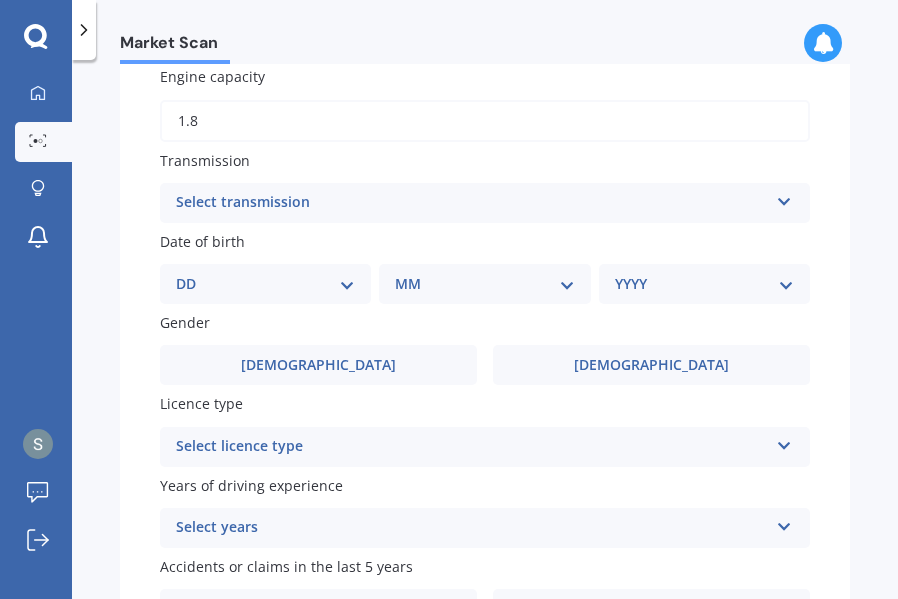 scroll, scrollTop: 725, scrollLeft: 0, axis: vertical 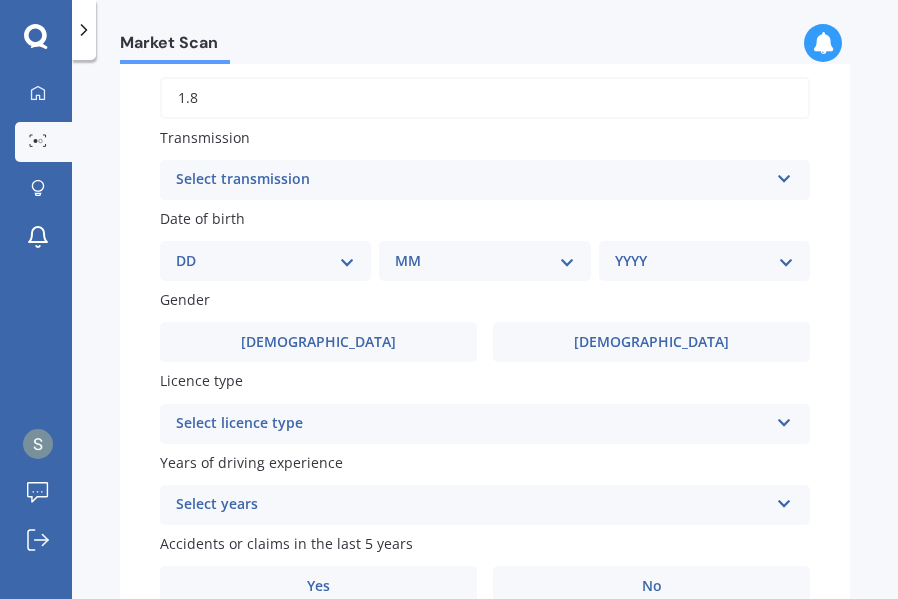 type on "1.8" 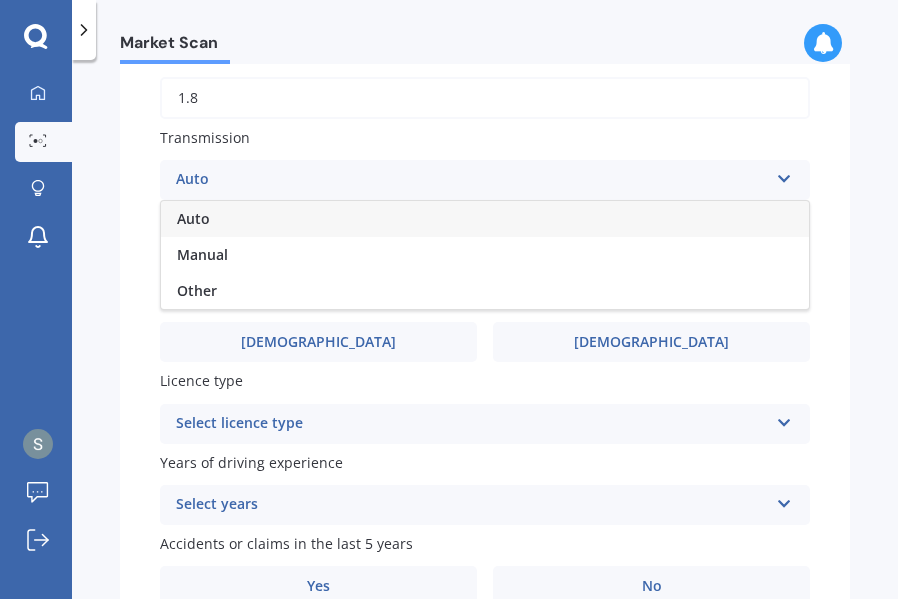 click on "Auto" at bounding box center [193, 218] 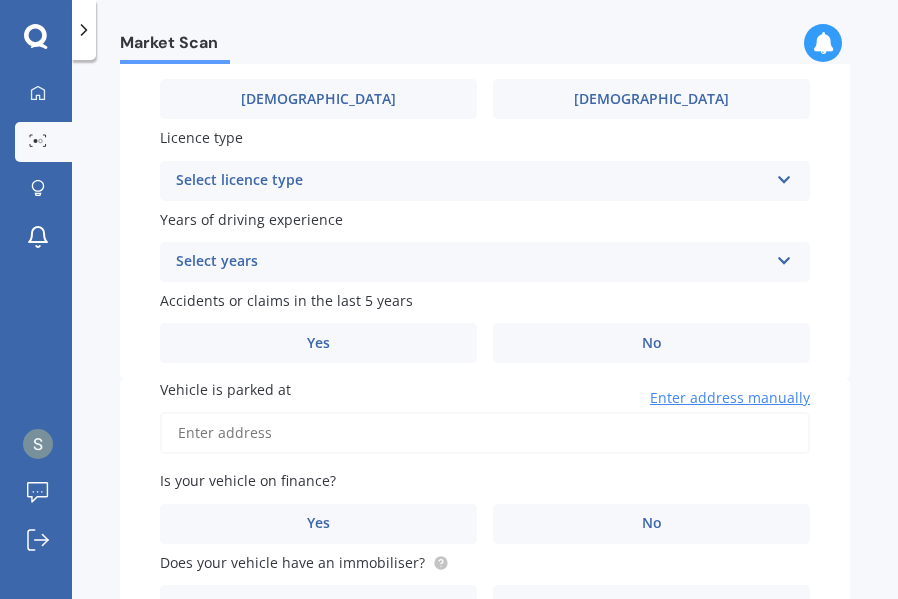 scroll, scrollTop: 1342, scrollLeft: 0, axis: vertical 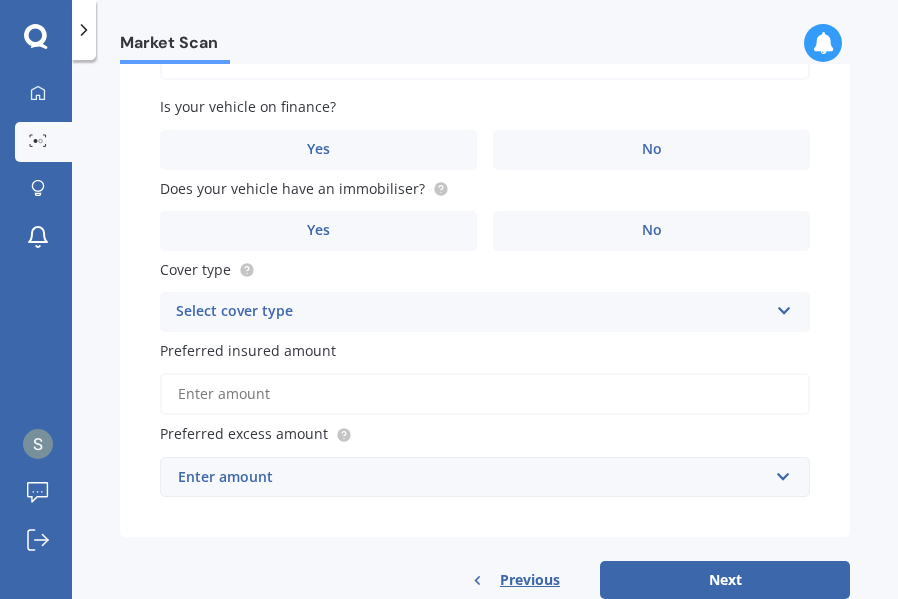 click at bounding box center (784, 307) 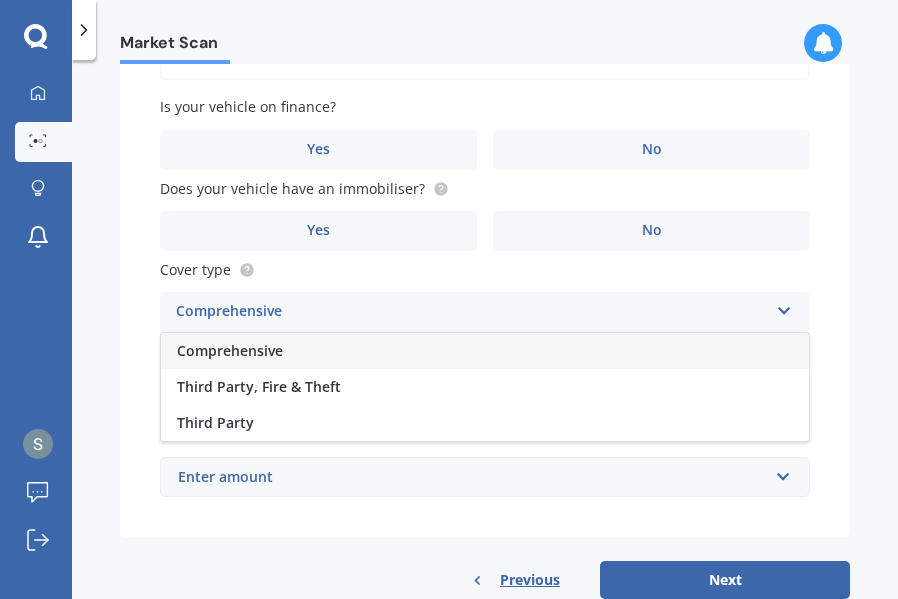 click on "Comprehensive" at bounding box center [485, 351] 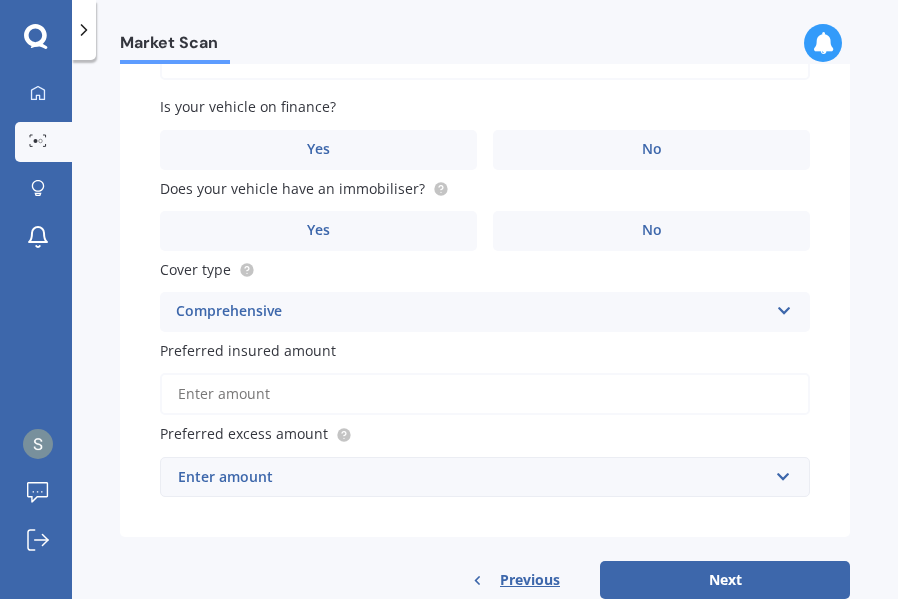 click on "Preferred insured amount" at bounding box center [485, 394] 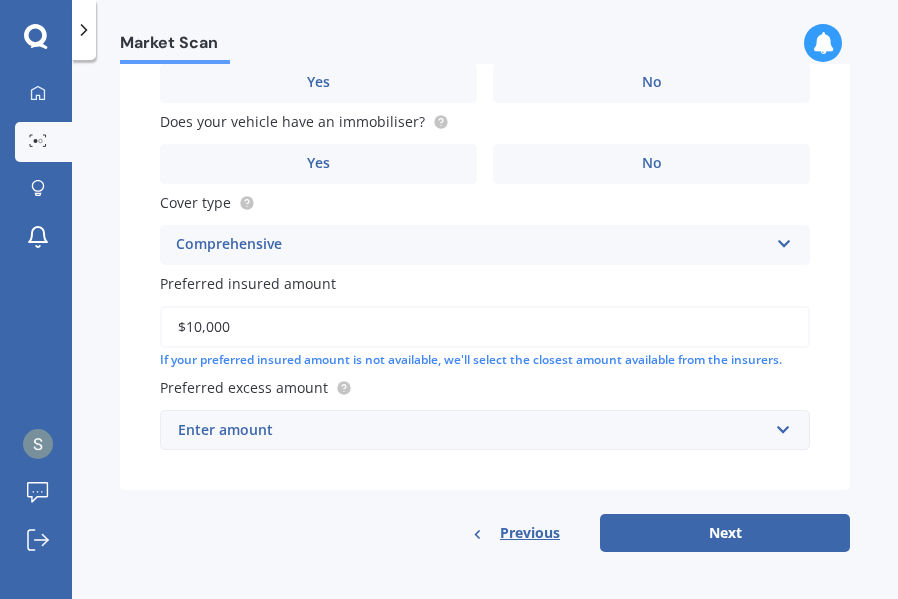 scroll, scrollTop: 1414, scrollLeft: 0, axis: vertical 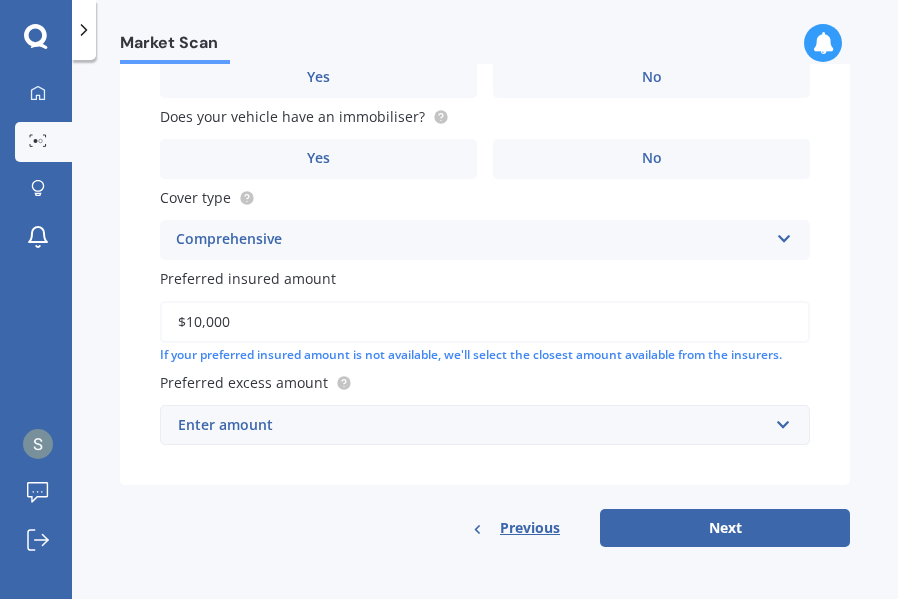 type on "$10,000" 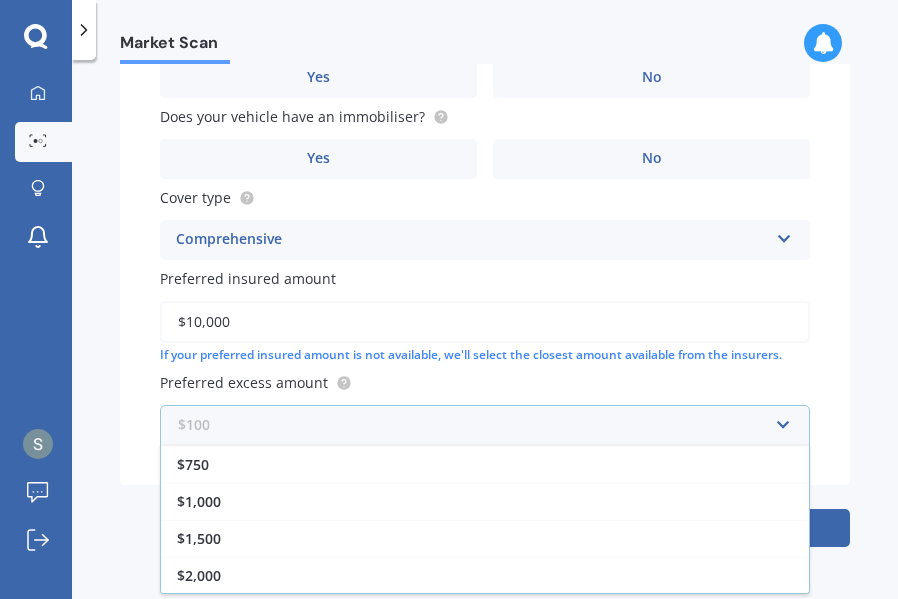 scroll, scrollTop: 110, scrollLeft: 0, axis: vertical 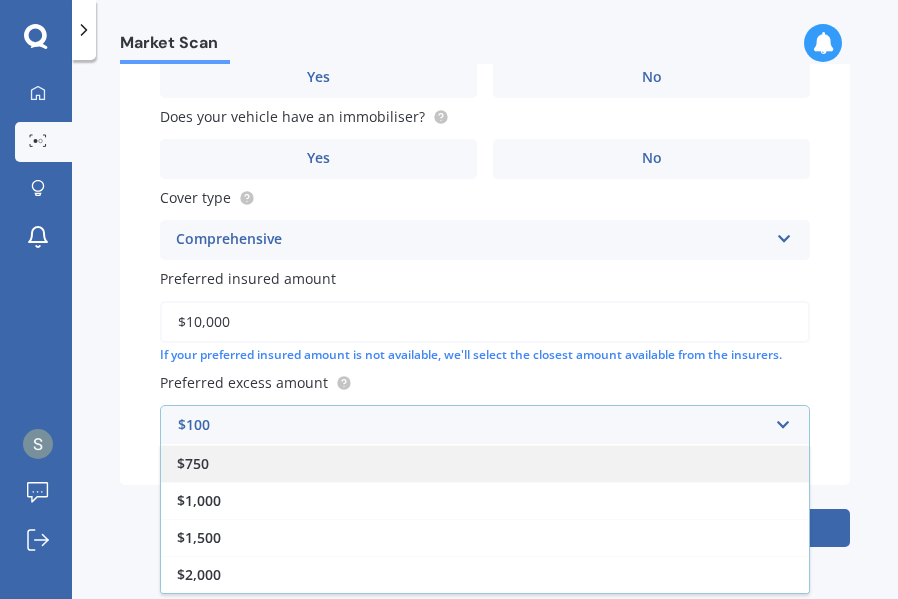 click on "$750" at bounding box center [193, 463] 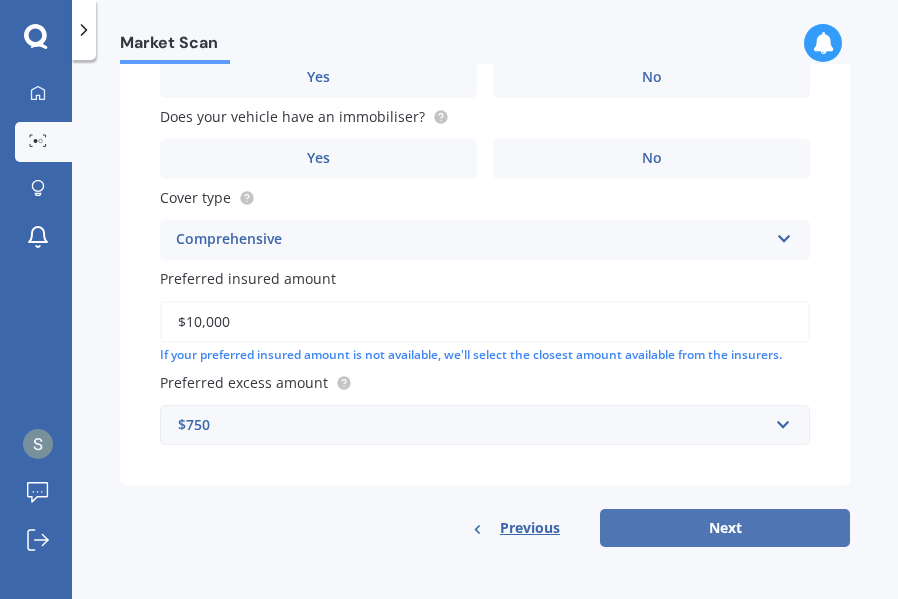 click on "Next" at bounding box center [725, 528] 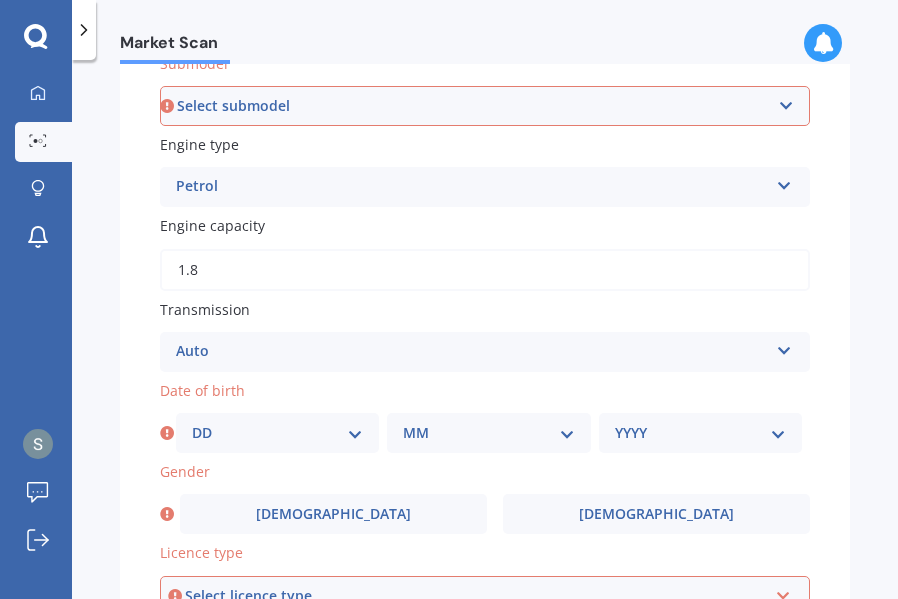 scroll, scrollTop: 542, scrollLeft: 0, axis: vertical 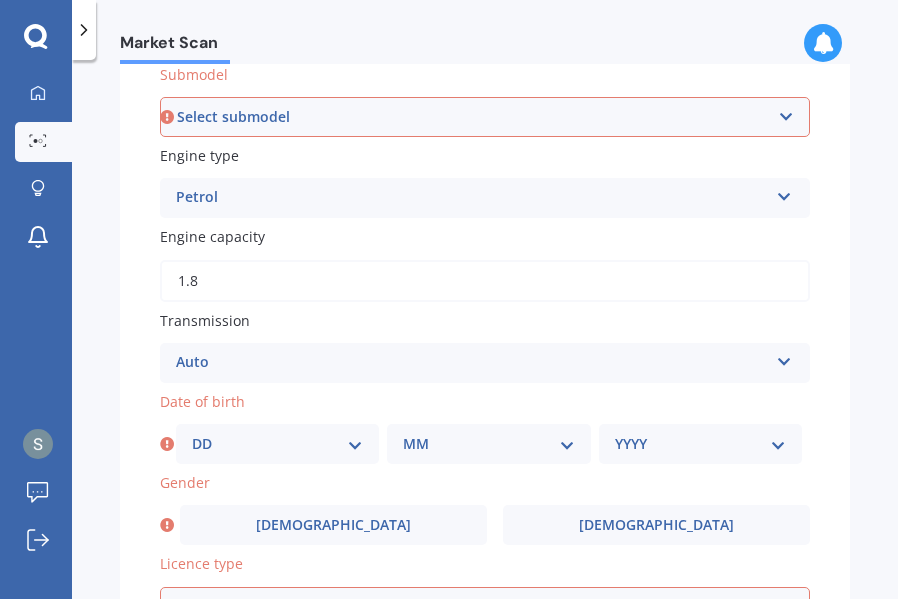 click on "Select submodel (All other) Axio Diesel [PERSON_NAME] 2WD [PERSON_NAME] 4WD FXGT GL GLX 1.8 GLX Sedan GS GTI GTI Sports GX 1.6 GX 1.8 GX CVT Hatch GX Sedan GX Wagon auto GX Wagon manual Hatch Hybrid Hybrid [PERSON_NAME] 1.6 [PERSON_NAME] SX [PERSON_NAME] [PERSON_NAME] ZR [PERSON_NAME] Runx SE 1.5 Sportivo Non Turbo 1.8 Litre Sportivo Turbo 1.8 Litre Sprinter Sprinter GT Touring 4WD wagon Touring S/W Touring Wagon Hybrid TS 1.8 Van XL ZR Sedan" at bounding box center [485, 117] 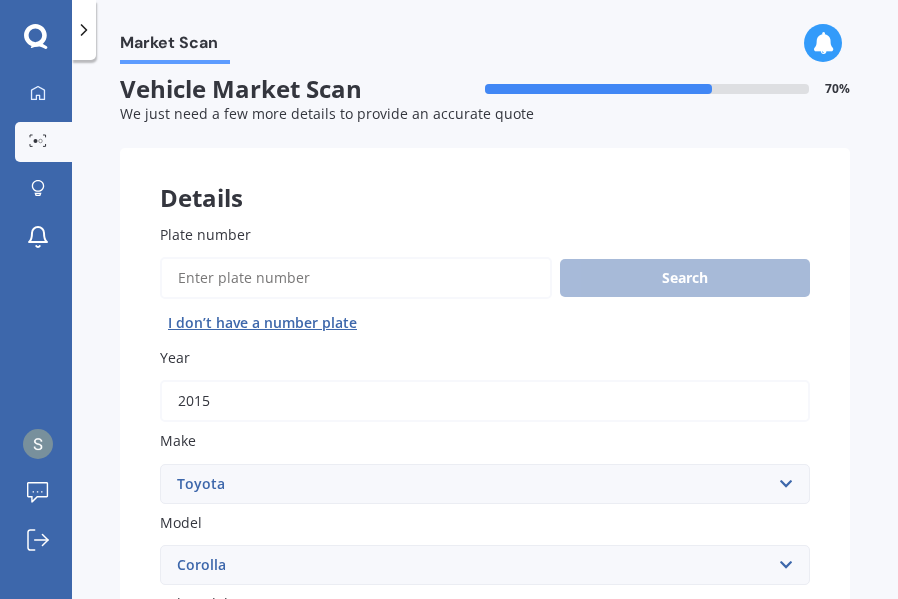 scroll, scrollTop: 0, scrollLeft: 0, axis: both 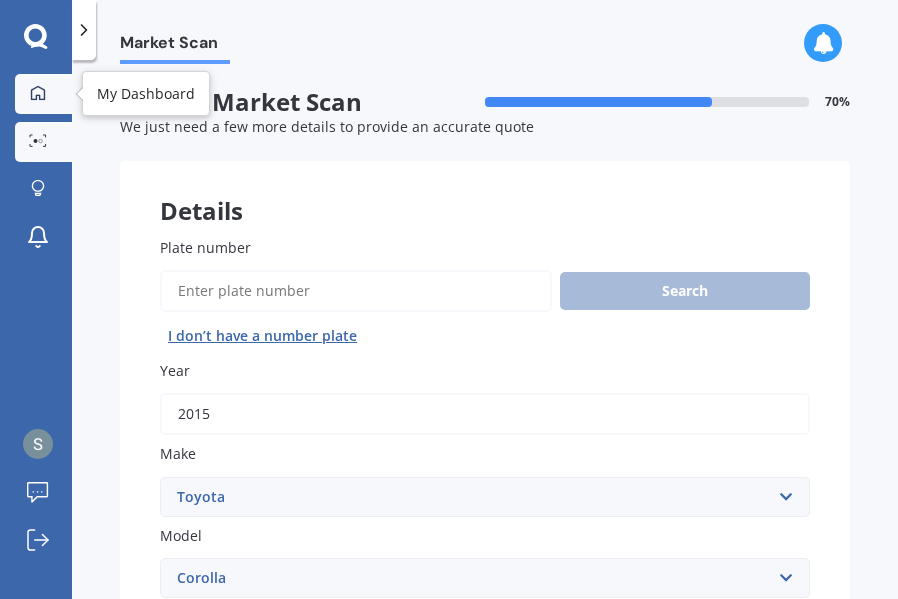 click 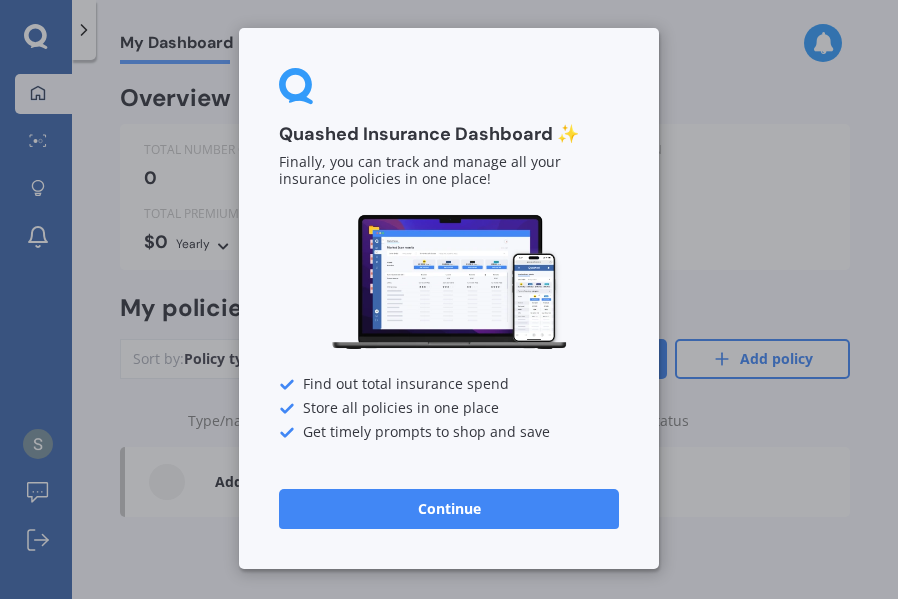 click on "Quashed Insurance Dashboard ✨ Finally, you can track and manage all your insurance policies in one place!  Find out total insurance spend  Store all policies in one place  Get timely prompts to shop and save Continue" at bounding box center [449, 299] 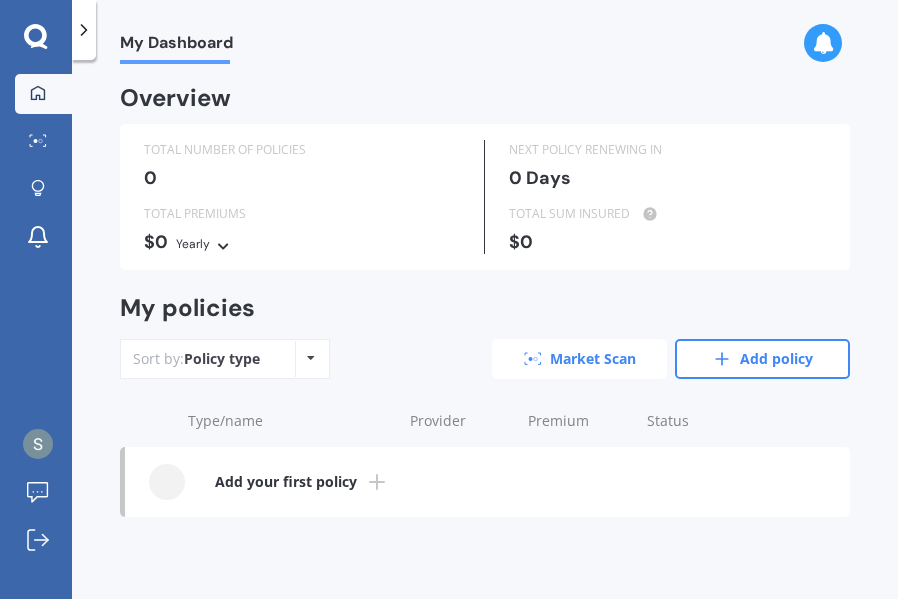 click on "Market Scan" at bounding box center (579, 359) 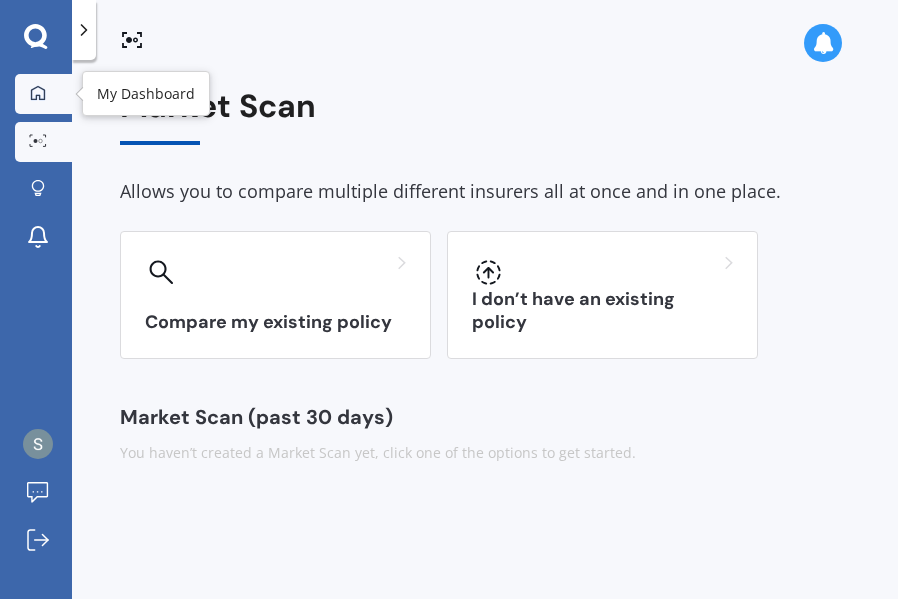 click 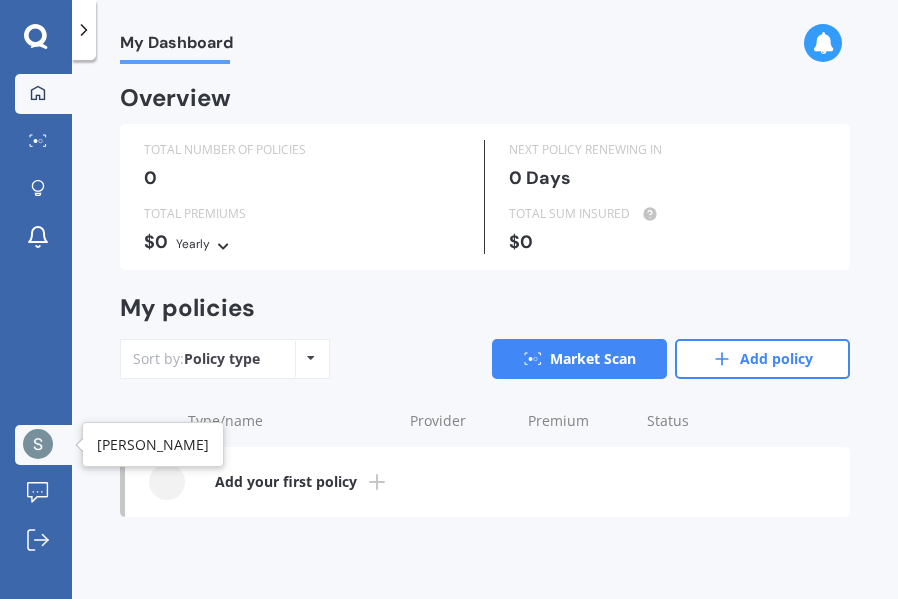 click at bounding box center [38, 444] 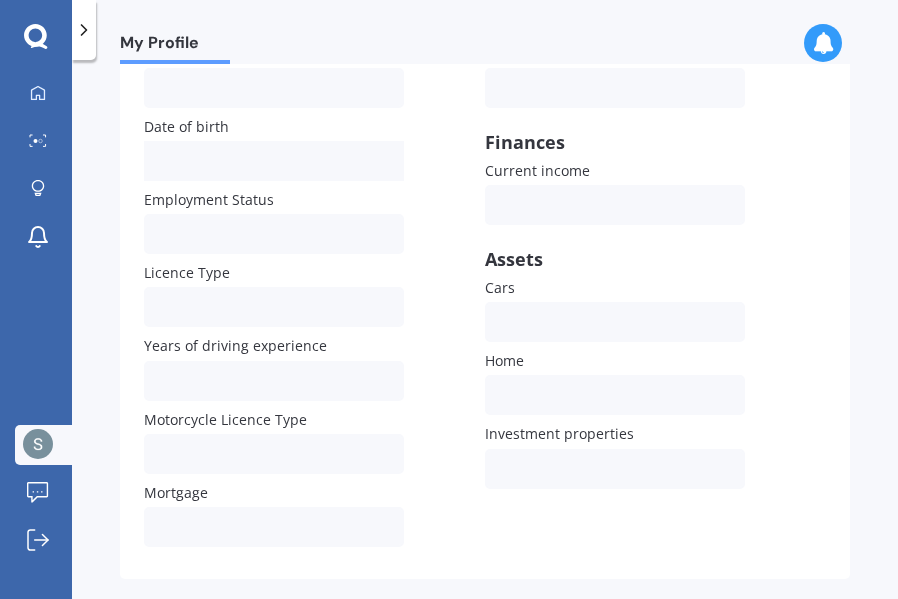 scroll, scrollTop: 0, scrollLeft: 0, axis: both 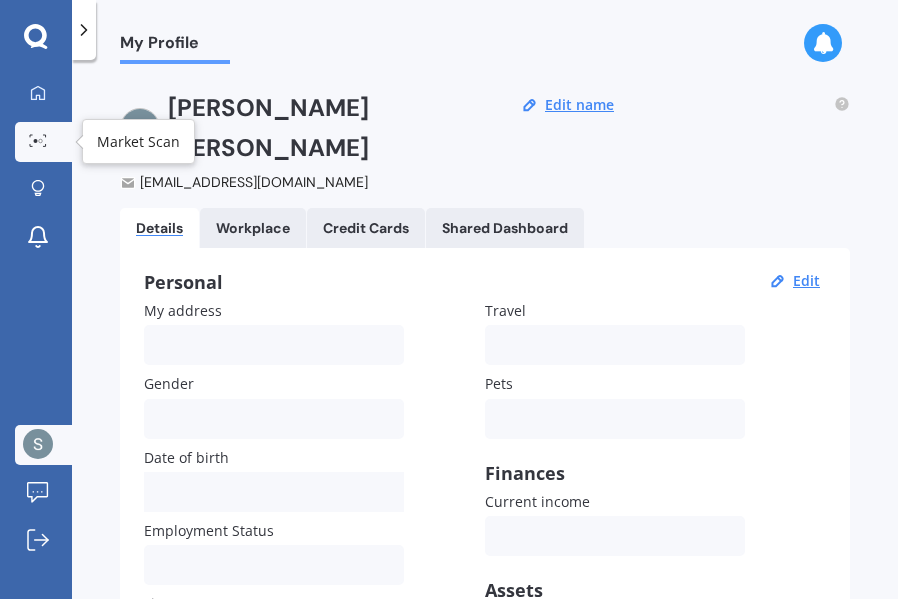 click 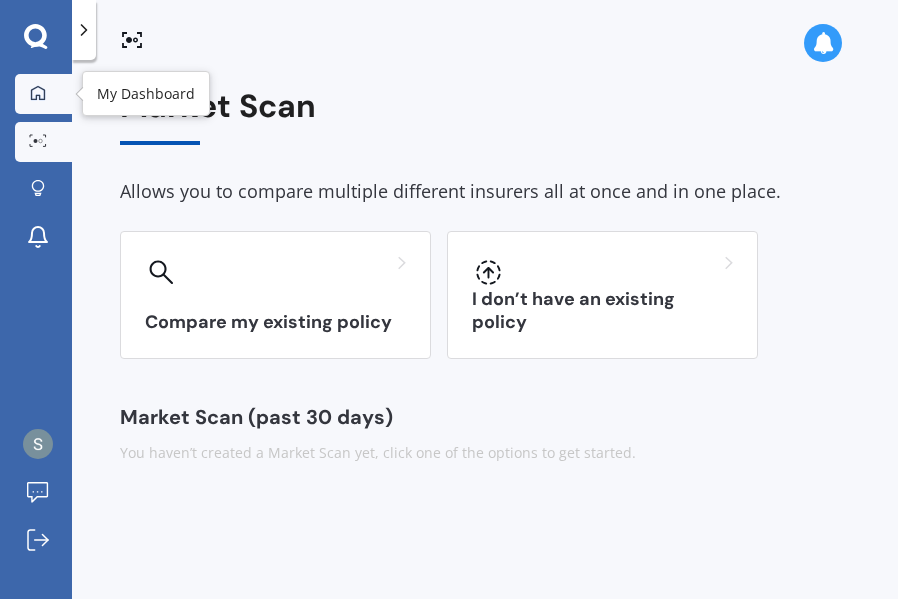 click 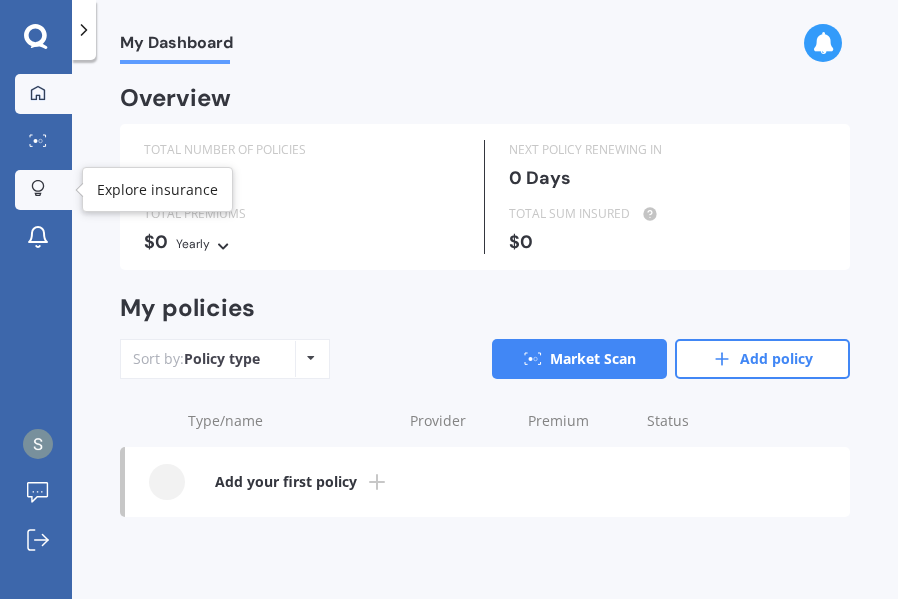 click 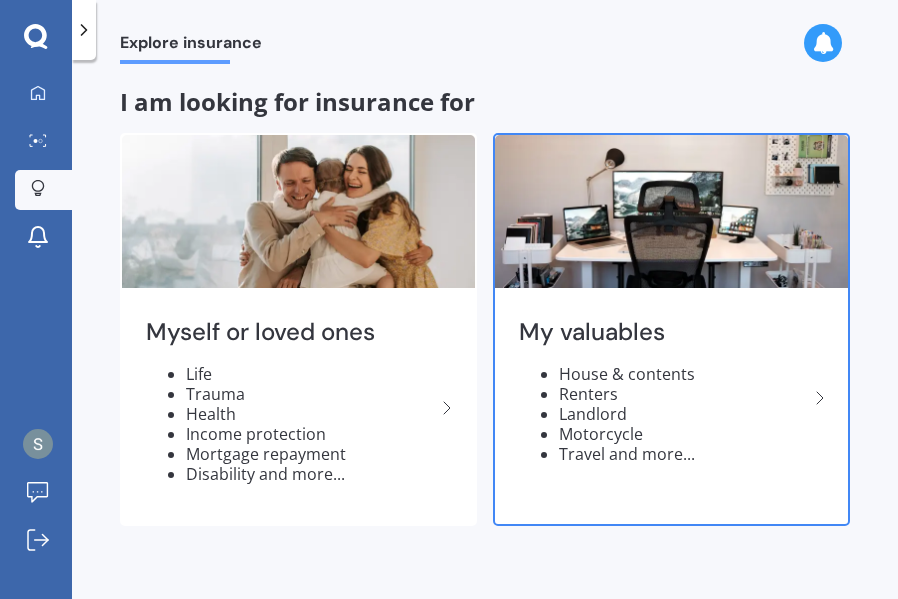 click on "My valuables" at bounding box center [663, 332] 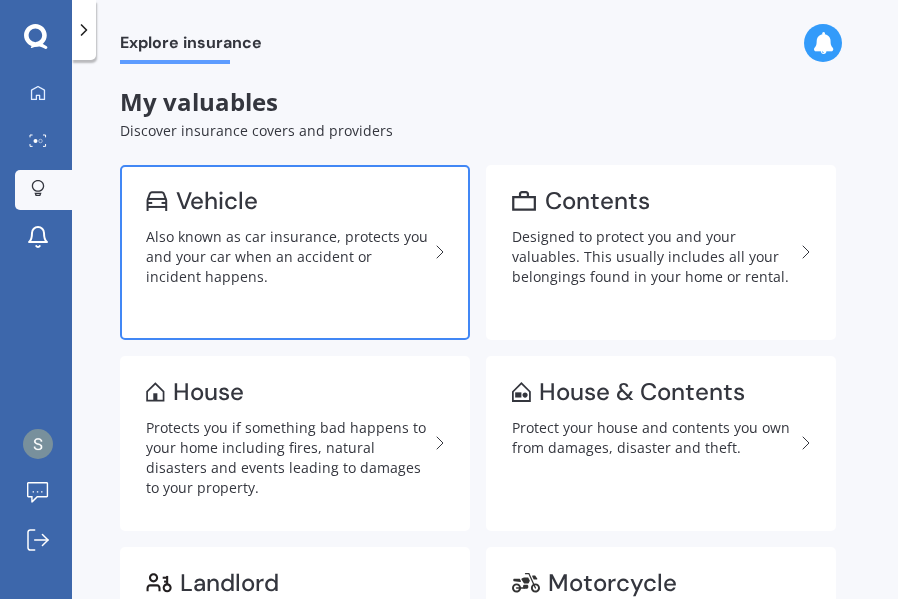 click on "Also known as car insurance, protects you and your car when an accident or incident happens." at bounding box center (287, 257) 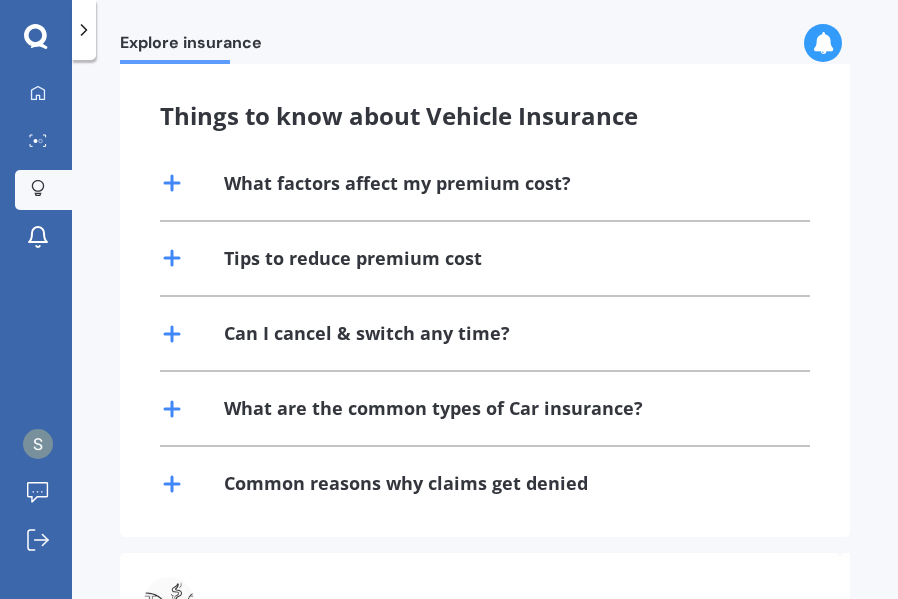 scroll, scrollTop: 352, scrollLeft: 0, axis: vertical 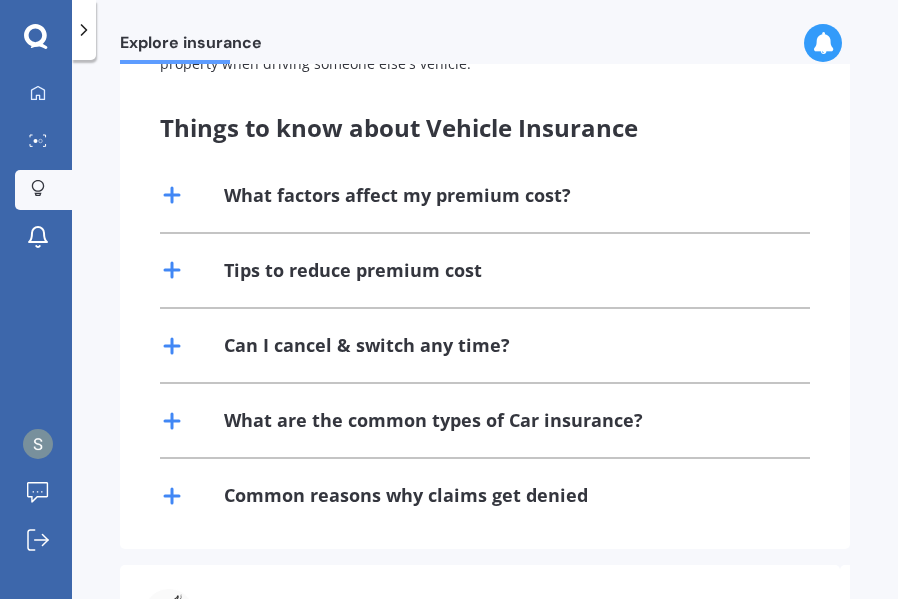 click 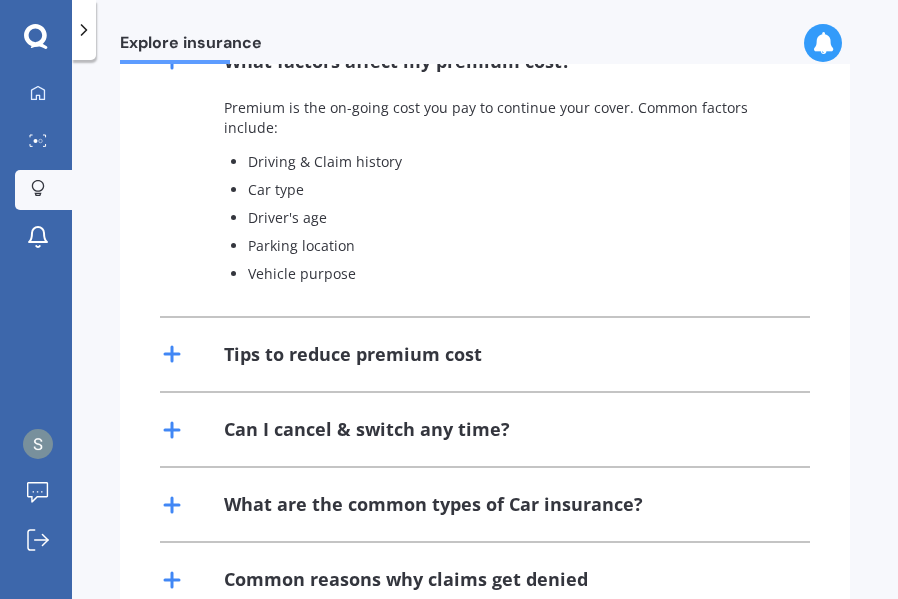 scroll, scrollTop: 493, scrollLeft: 0, axis: vertical 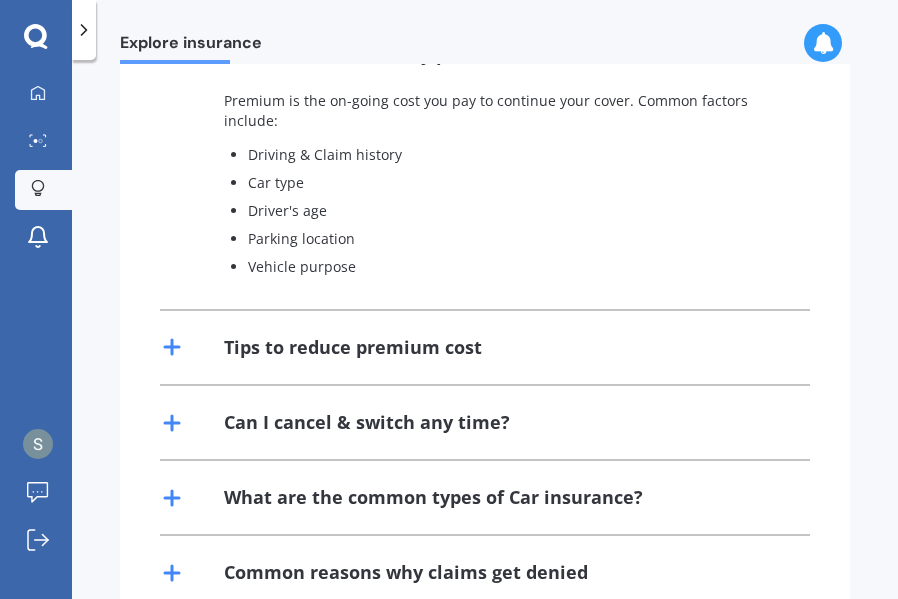 click 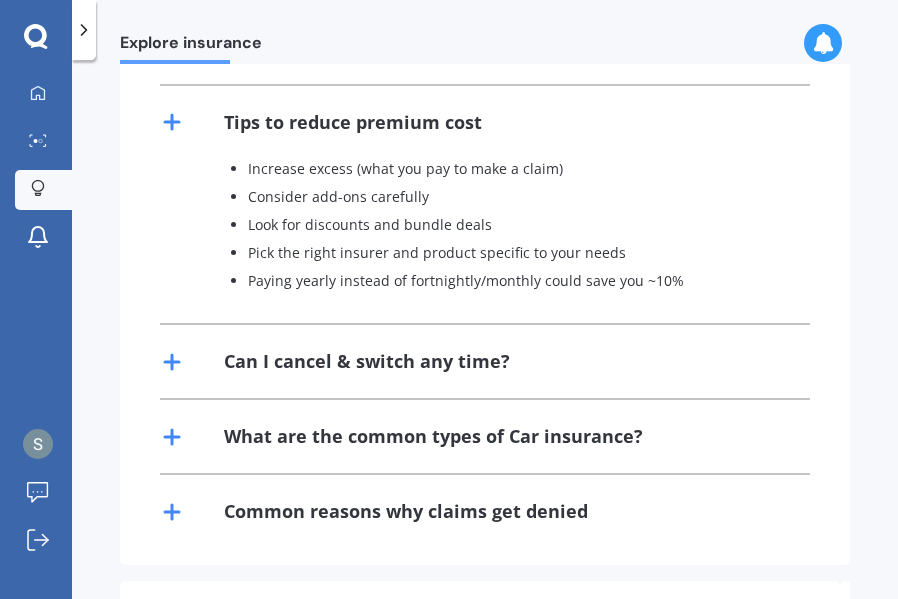 scroll, scrollTop: 722, scrollLeft: 0, axis: vertical 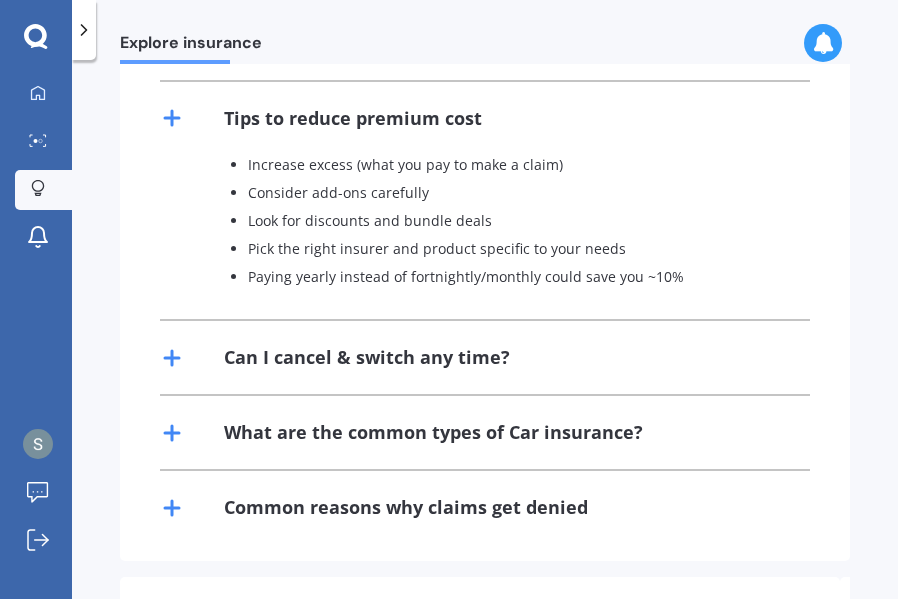 click 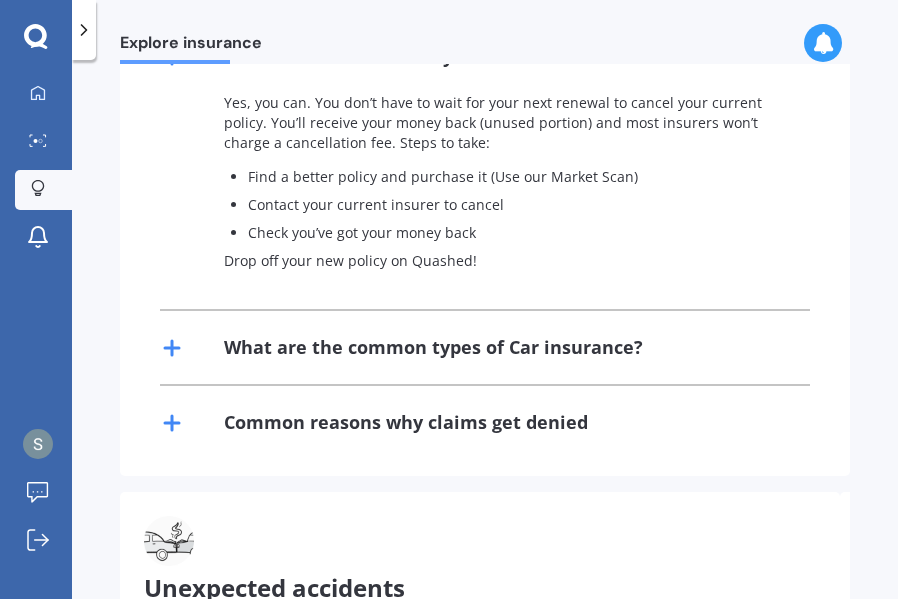 scroll, scrollTop: 1026, scrollLeft: 0, axis: vertical 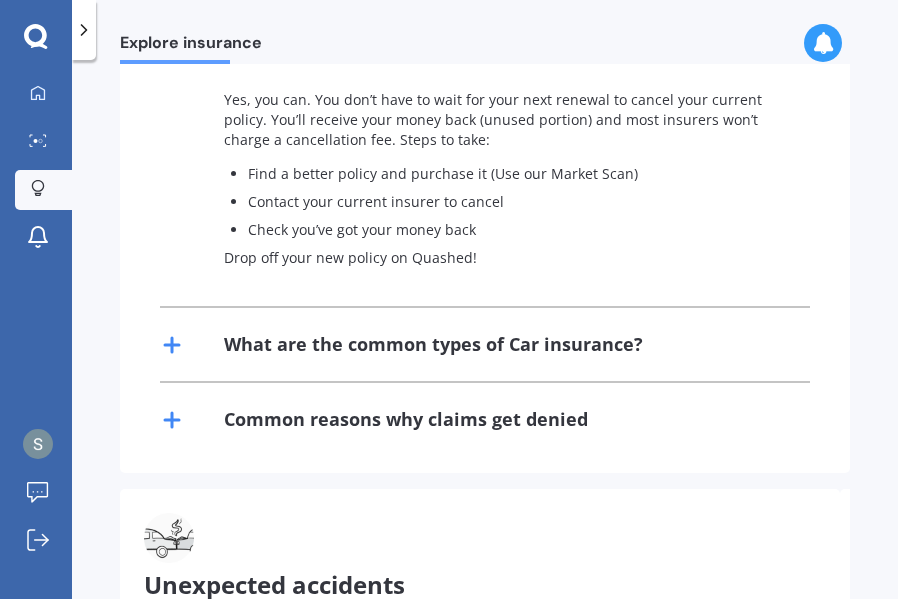click 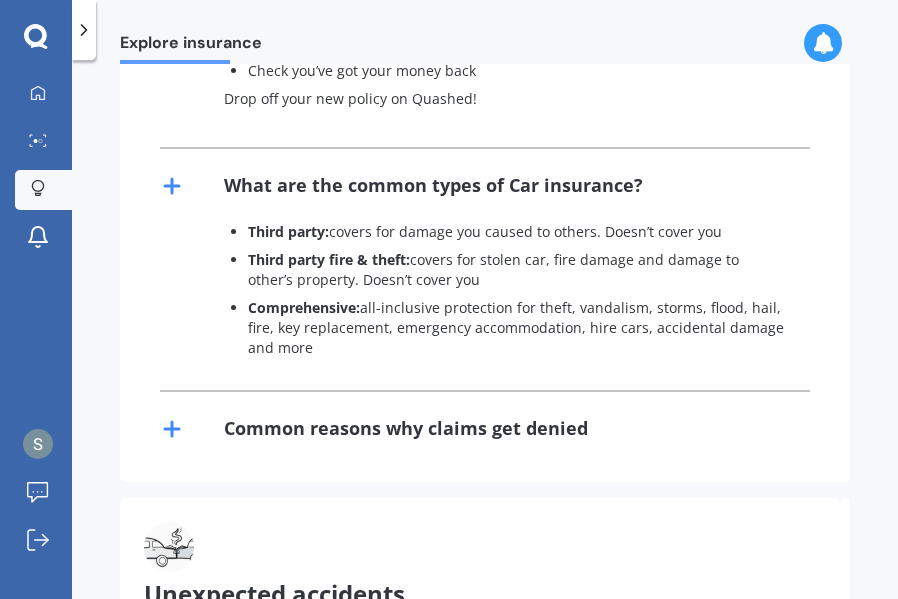 scroll, scrollTop: 1203, scrollLeft: 0, axis: vertical 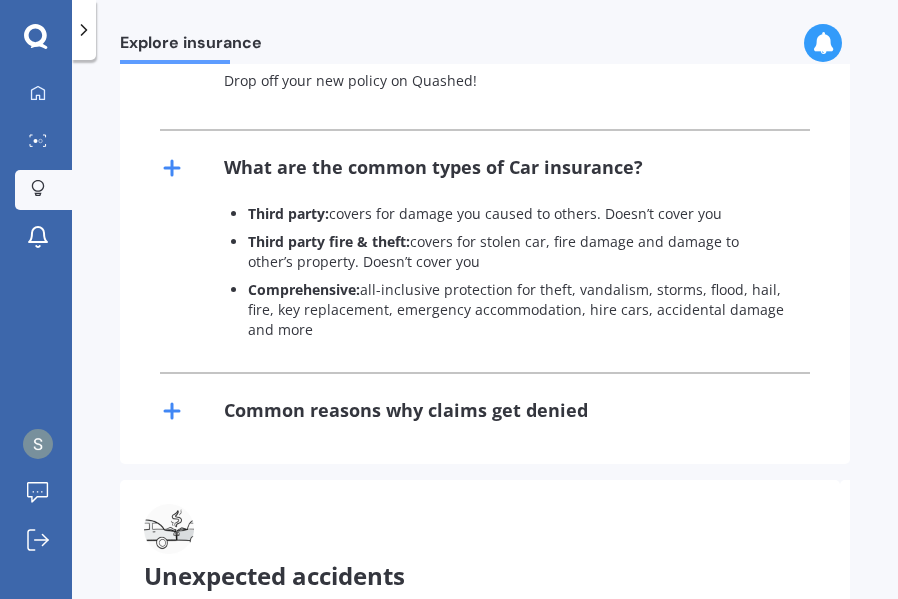 click 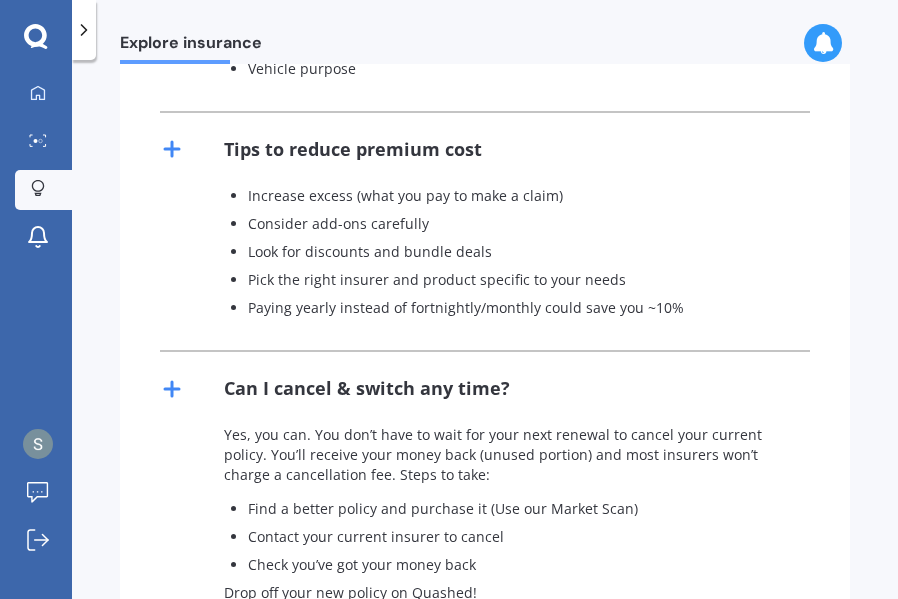 scroll, scrollTop: 0, scrollLeft: 0, axis: both 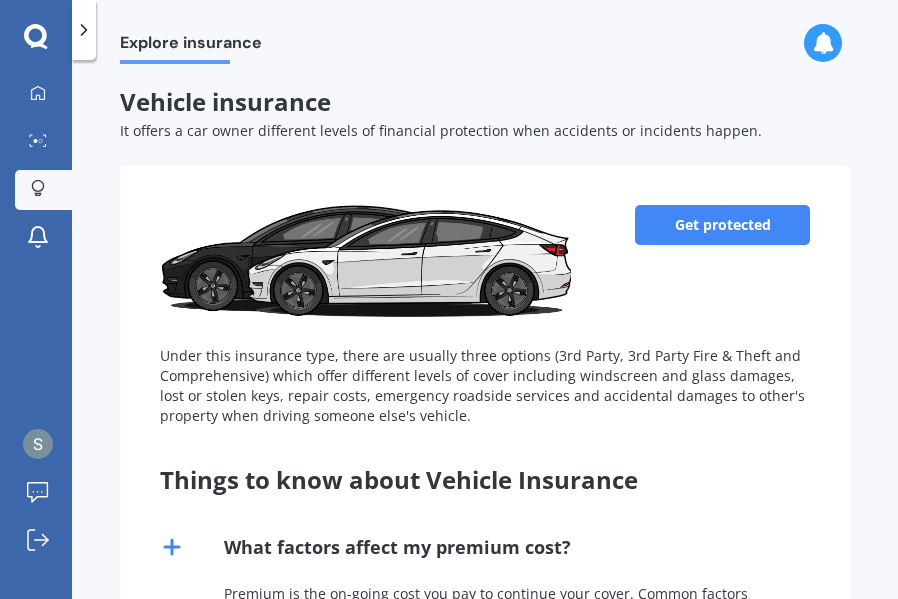 click on "Get protected" at bounding box center (722, 225) 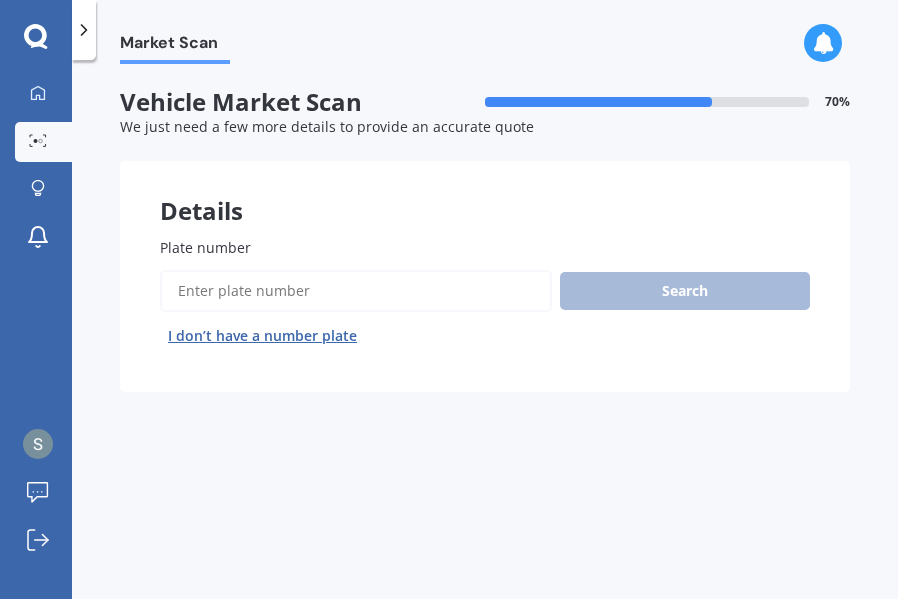 click on "I don’t have a number plate" at bounding box center (262, 336) 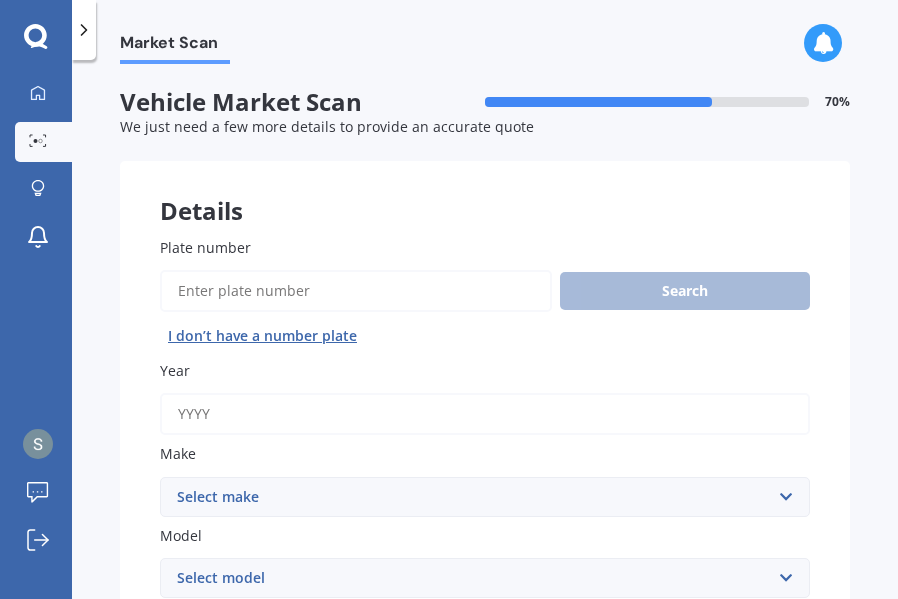 click on "Year" at bounding box center [485, 414] 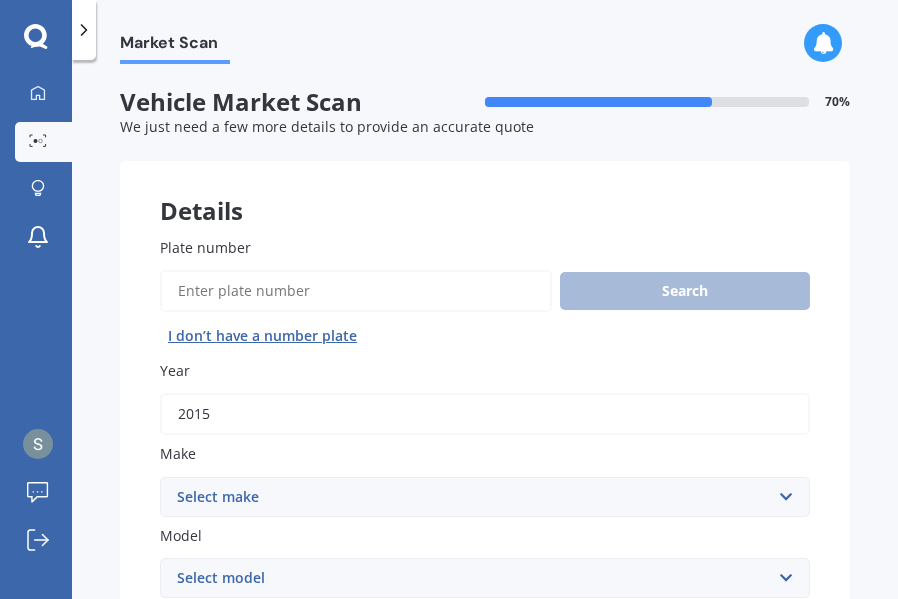 click on "Select make AC ALFA ROMEO ASTON [PERSON_NAME] AUDI AUSTIN BEDFORD Bentley BMW BYD CADILLAC CAN-AM CHERY CHEVROLET CHRYSLER Citroen CRUISEAIR CUPRA DAEWOO DAIHATSU DAIMLER DAMON DIAHATSU DODGE EXOCET FACTORY FIVE FERRARI FIAT Fiord FLEETWOOD FORD FOTON FRASER GEELY GENESIS GEORGIE BOY GMC GREAT WALL GWM [PERSON_NAME] HINO [PERSON_NAME] HOLIDAY RAMBLER HONDA HUMMER HYUNDAI INFINITI ISUZU IVECO JAC JAECOO JAGUAR JEEP KGM KIA LADA LAMBORGHINI LANCIA LANDROVER LDV LEXUS LINCOLN LOTUS LUNAR M.G M.G. MAHINDRA MASERATI MAZDA MCLAREN MERCEDES AMG Mercedes Benz MERCEDES-AMG MERCURY MINI MITSUBISHI [PERSON_NAME] NEWMAR NISSAN OMODA OPEL OXFORD PEUGEOT Plymouth Polestar PONTIAC PORSCHE PROTON RAM Range Rover Rayne RENAULT ROLLS ROYCE ROVER SAAB SATURN SEAT SHELBY SKODA SMART SSANGYONG SUBARU SUZUKI TATA TESLA TIFFIN Toyota TRIUMPH TVR Vauxhall VOLKSWAGEN VOLVO WESTFIELD WINNEBAGO ZX" at bounding box center [485, 497] 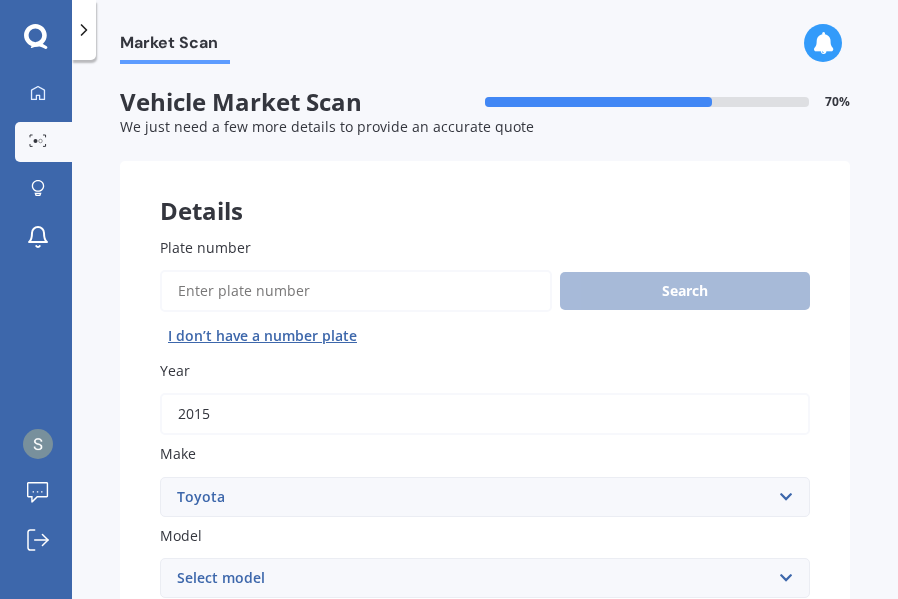 click on "Select make AC ALFA ROMEO ASTON [PERSON_NAME] AUDI AUSTIN BEDFORD Bentley BMW BYD CADILLAC CAN-AM CHERY CHEVROLET CHRYSLER Citroen CRUISEAIR CUPRA DAEWOO DAIHATSU DAIMLER DAMON DIAHATSU DODGE EXOCET FACTORY FIVE FERRARI FIAT Fiord FLEETWOOD FORD FOTON FRASER GEELY GENESIS GEORGIE BOY GMC GREAT WALL GWM [PERSON_NAME] HINO [PERSON_NAME] HOLIDAY RAMBLER HONDA HUMMER HYUNDAI INFINITI ISUZU IVECO JAC JAECOO JAGUAR JEEP KGM KIA LADA LAMBORGHINI LANCIA LANDROVER LDV LEXUS LINCOLN LOTUS LUNAR M.G M.G. MAHINDRA MASERATI MAZDA MCLAREN MERCEDES AMG Mercedes Benz MERCEDES-AMG MERCURY MINI MITSUBISHI [PERSON_NAME] NEWMAR NISSAN OMODA OPEL OXFORD PEUGEOT Plymouth Polestar PONTIAC PORSCHE PROTON RAM Range Rover Rayne RENAULT ROLLS ROYCE ROVER SAAB SATURN SEAT SHELBY SKODA SMART SSANGYONG SUBARU SUZUKI TATA TESLA TIFFIN Toyota TRIUMPH TVR Vauxhall VOLKSWAGEN VOLVO WESTFIELD WINNEBAGO ZX" at bounding box center [485, 497] 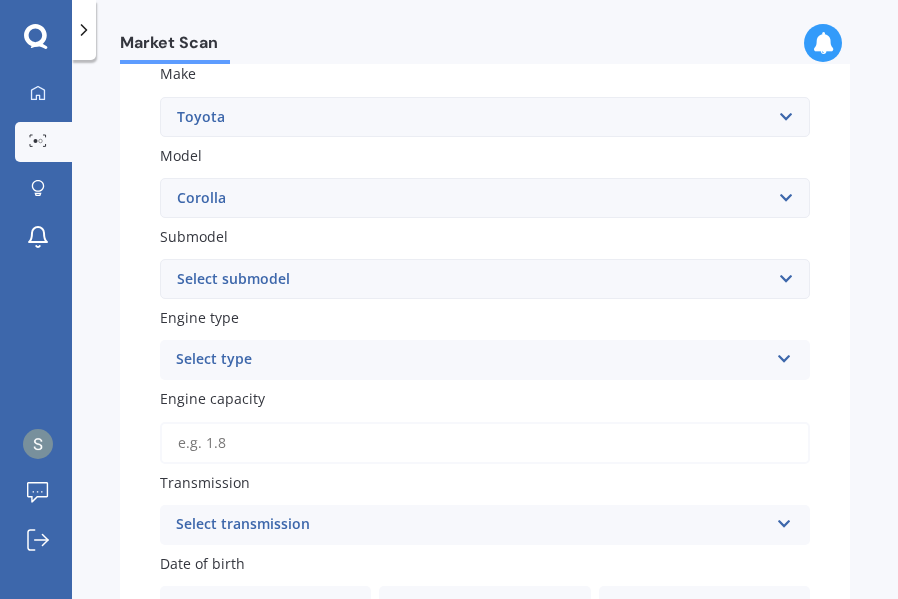 scroll, scrollTop: 411, scrollLeft: 0, axis: vertical 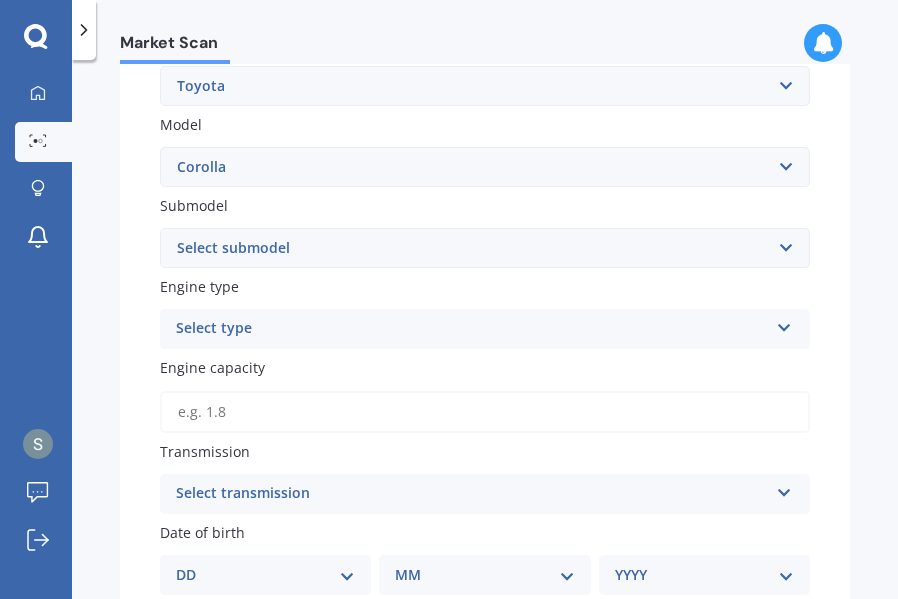 click on "Select submodel (All other) Axio Diesel [PERSON_NAME] 2WD [PERSON_NAME] 4WD FXGT GL GLX 1.8 GLX Sedan GS GTI GTI Sports GX 1.6 GX 1.8 GX CVT Hatch GX Sedan GX Wagon auto GX Wagon manual Hatch Hybrid Hybrid [PERSON_NAME] 1.6 [PERSON_NAME] SX [PERSON_NAME] [PERSON_NAME] ZR [PERSON_NAME] Runx SE 1.5 Sportivo Non Turbo 1.8 Litre Sportivo Turbo 1.8 Litre Sprinter Sprinter GT Touring 4WD wagon Touring S/W Touring Wagon Hybrid TS 1.8 Van XL ZR Sedan" at bounding box center (485, 248) 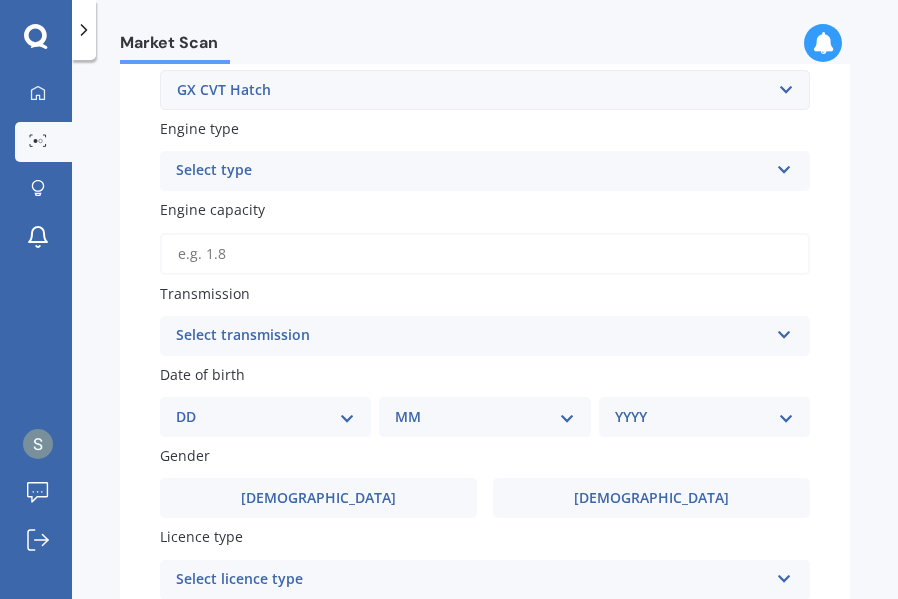 scroll, scrollTop: 581, scrollLeft: 0, axis: vertical 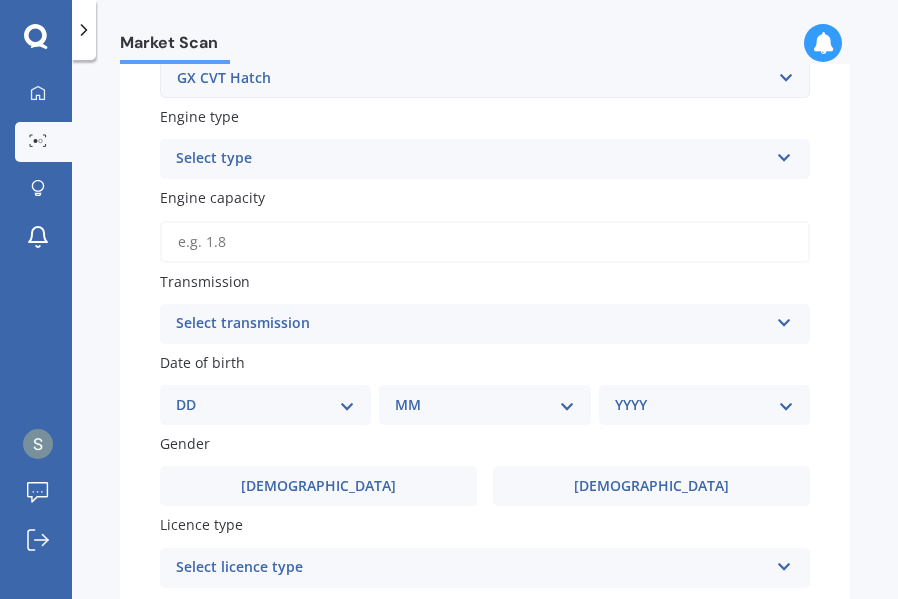 click on "Select type" at bounding box center (472, 159) 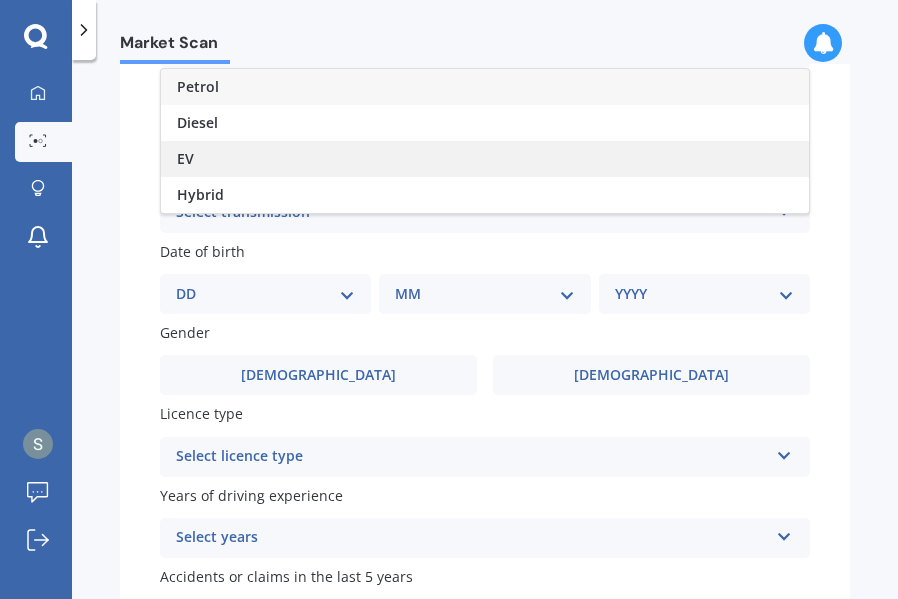 scroll, scrollTop: 468, scrollLeft: 0, axis: vertical 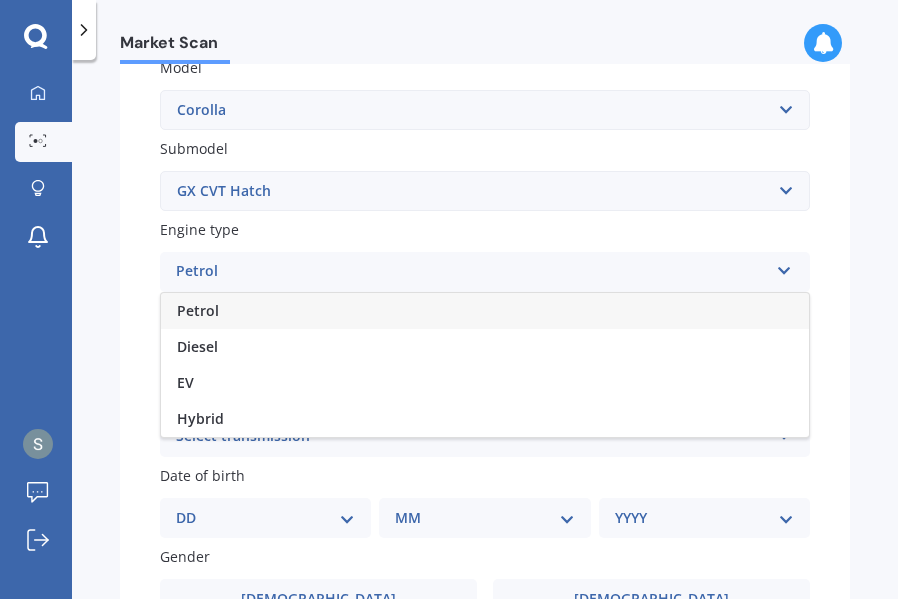 click on "Petrol" at bounding box center (485, 311) 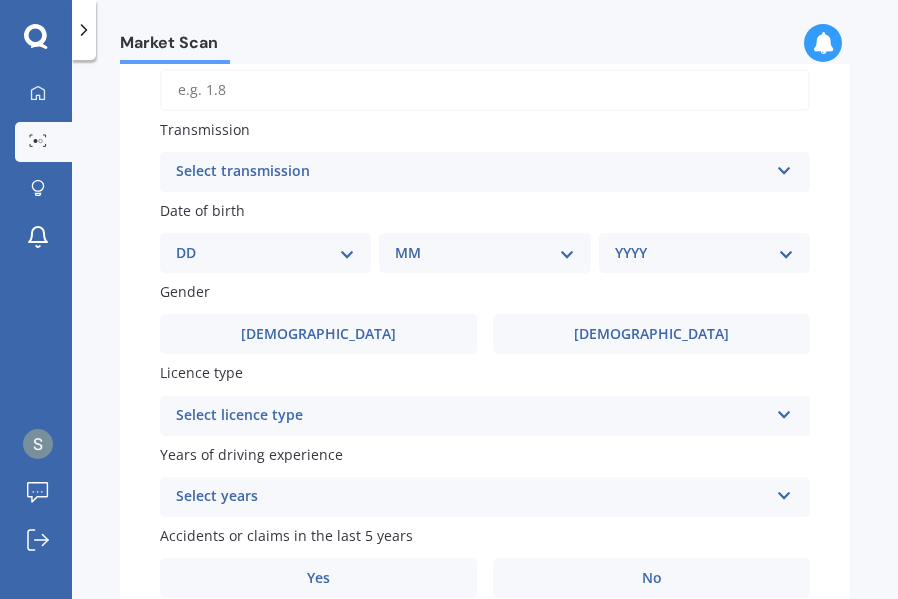 scroll, scrollTop: 731, scrollLeft: 0, axis: vertical 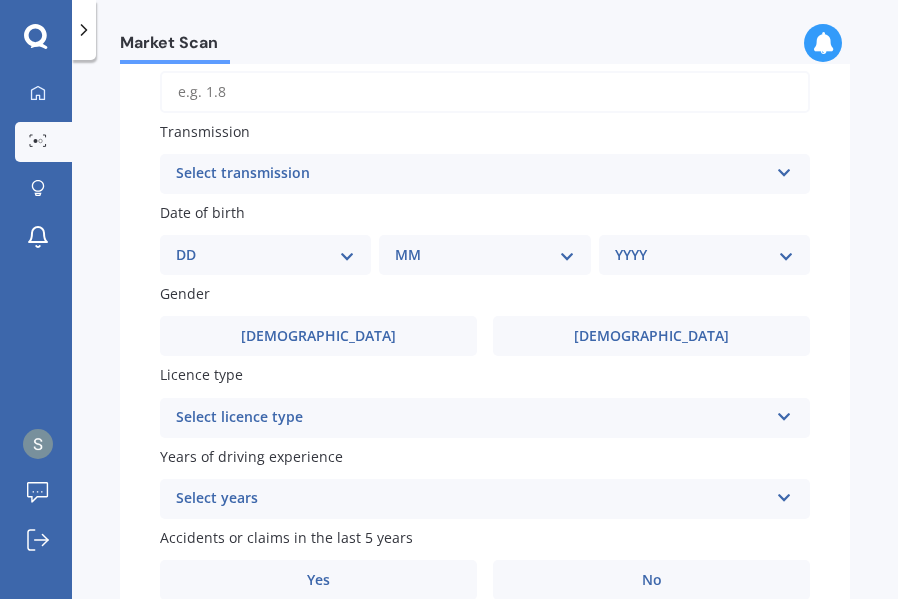 click on "Engine capacity" at bounding box center [485, 92] 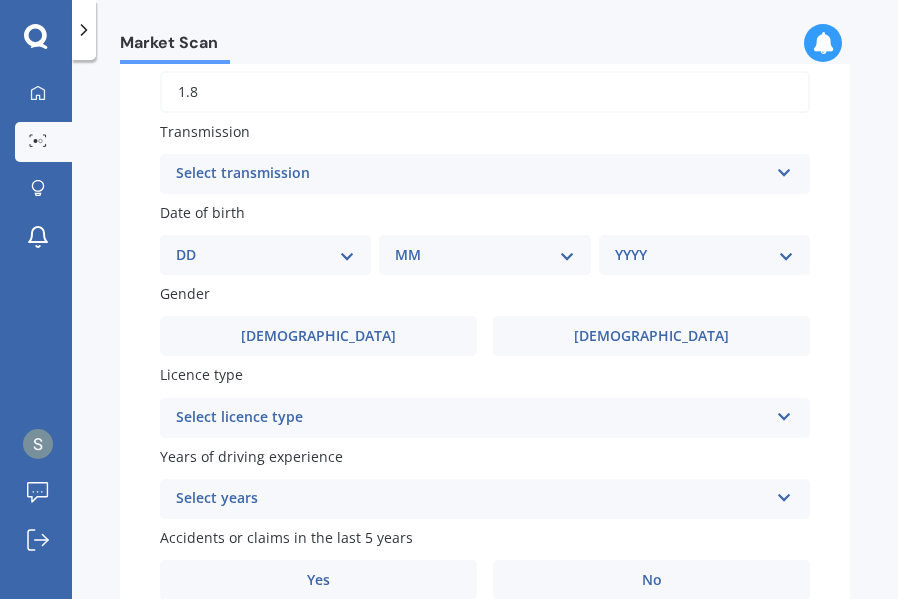type on "1.8" 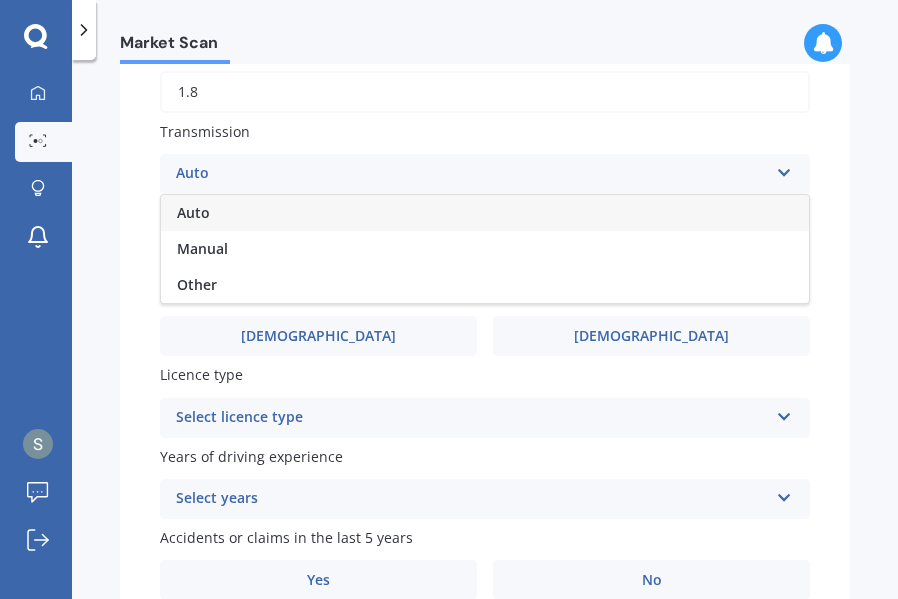 click on "Auto" at bounding box center (485, 213) 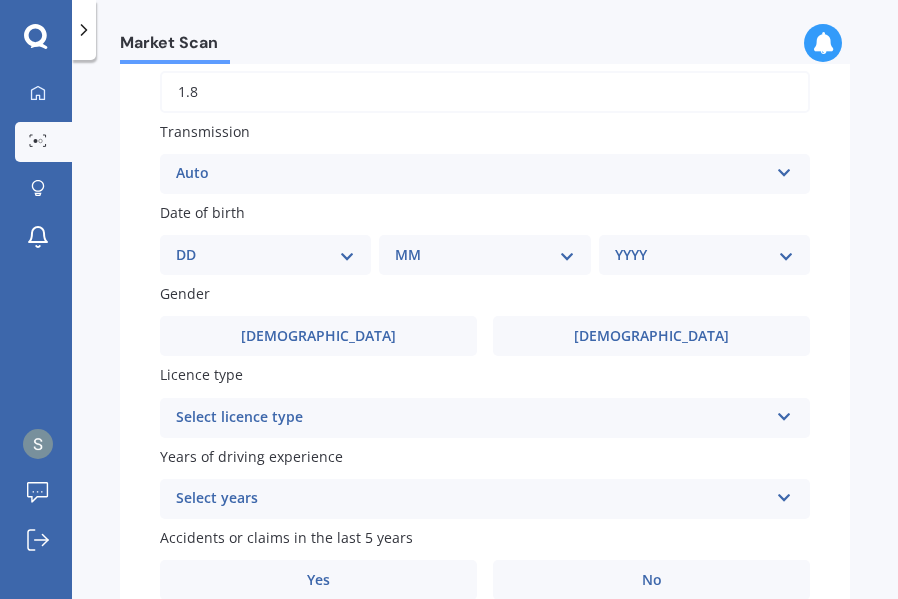 click on "DD 01 02 03 04 05 06 07 08 09 10 11 12 13 14 15 16 17 18 19 20 21 22 23 24 25 26 27 28 29 30 31" at bounding box center [265, 255] 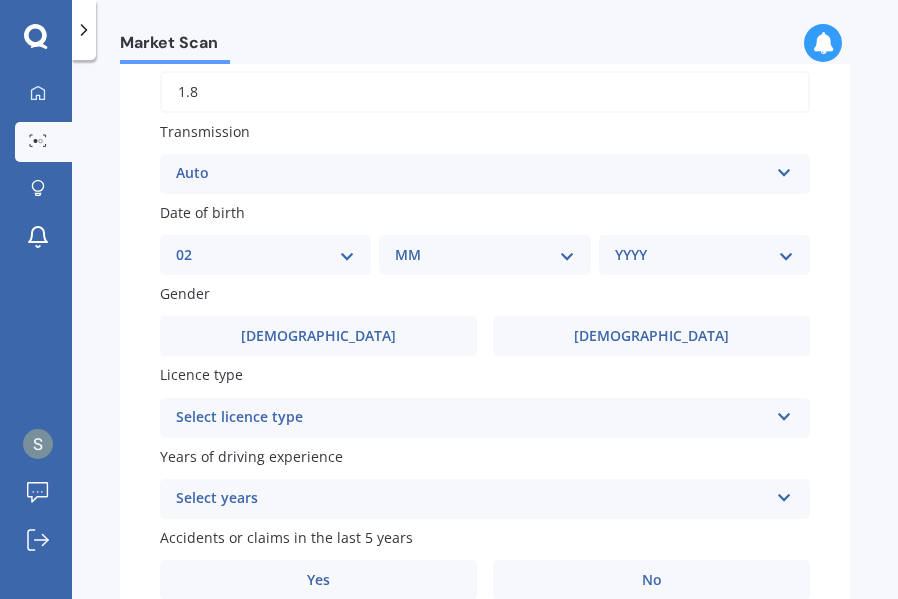 click on "MM 01 02 03 04 05 06 07 08 09 10 11 12" at bounding box center (484, 255) 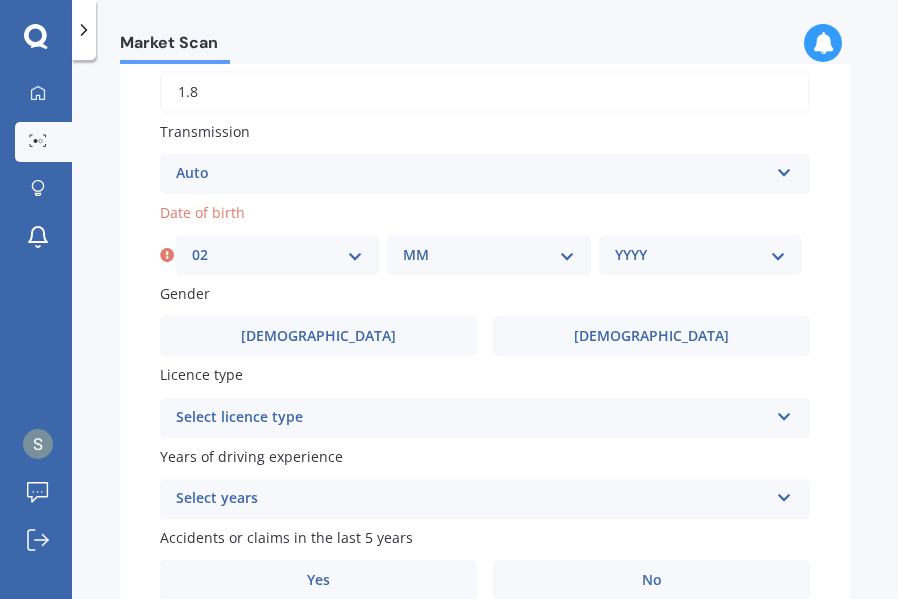 select on "04" 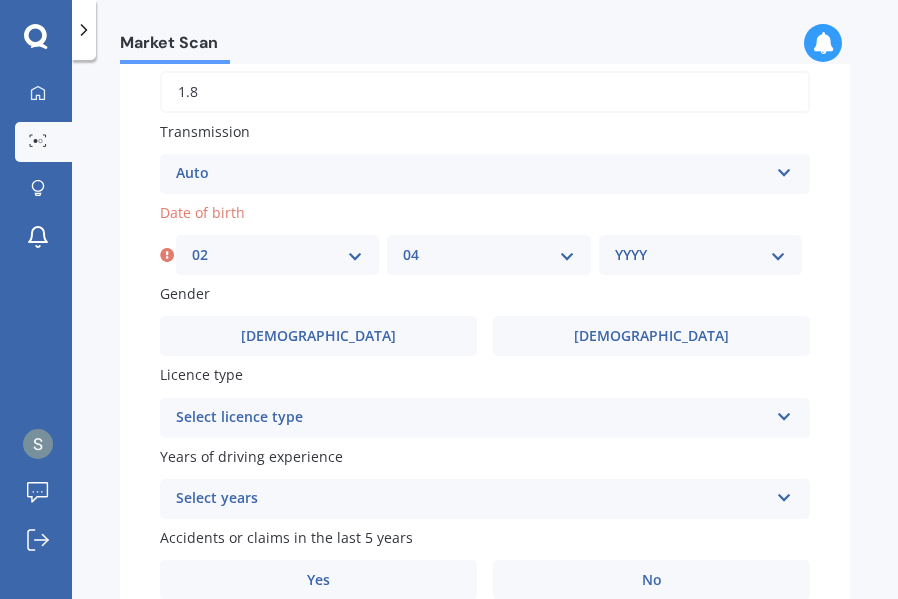click on "YYYY 2025 2024 2023 2022 2021 2020 2019 2018 2017 2016 2015 2014 2013 2012 2011 2010 2009 2008 2007 2006 2005 2004 2003 2002 2001 2000 1999 1998 1997 1996 1995 1994 1993 1992 1991 1990 1989 1988 1987 1986 1985 1984 1983 1982 1981 1980 1979 1978 1977 1976 1975 1974 1973 1972 1971 1970 1969 1968 1967 1966 1965 1964 1963 1962 1961 1960 1959 1958 1957 1956 1955 1954 1953 1952 1951 1950 1949 1948 1947 1946 1945 1944 1943 1942 1941 1940 1939 1938 1937 1936 1935 1934 1933 1932 1931 1930 1929 1928 1927 1926" at bounding box center (700, 255) 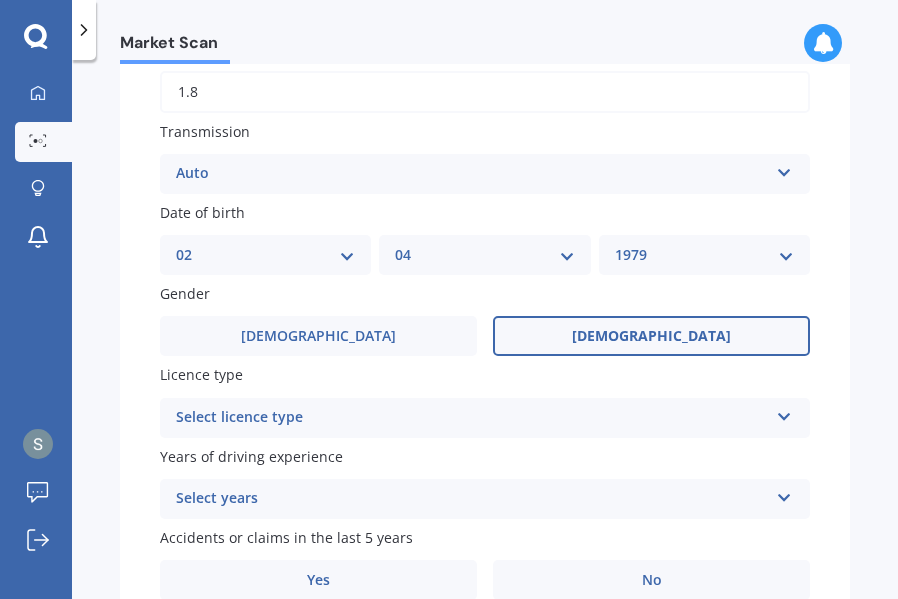 click on "[DEMOGRAPHIC_DATA]" at bounding box center (651, 336) 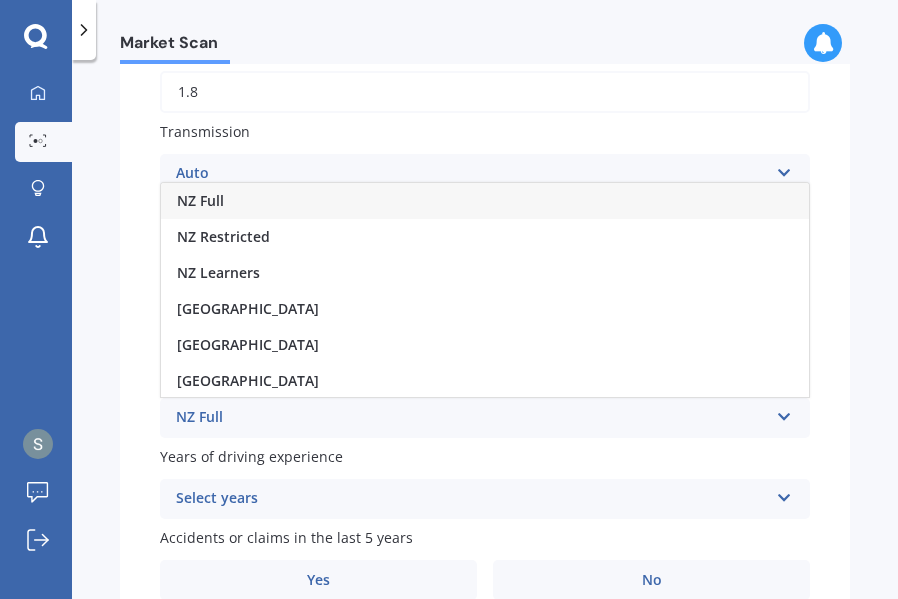 click on "NZ Full" at bounding box center [200, 200] 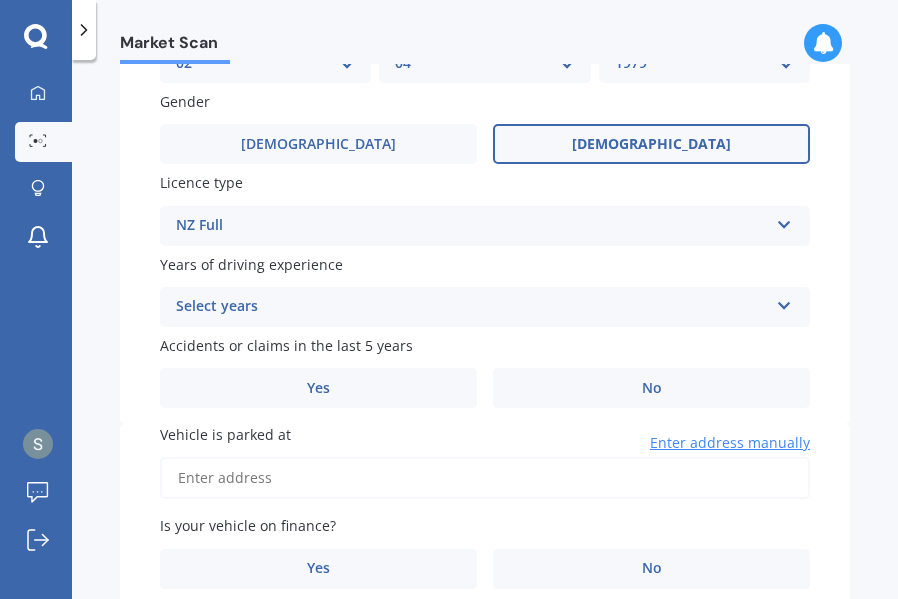 scroll, scrollTop: 925, scrollLeft: 0, axis: vertical 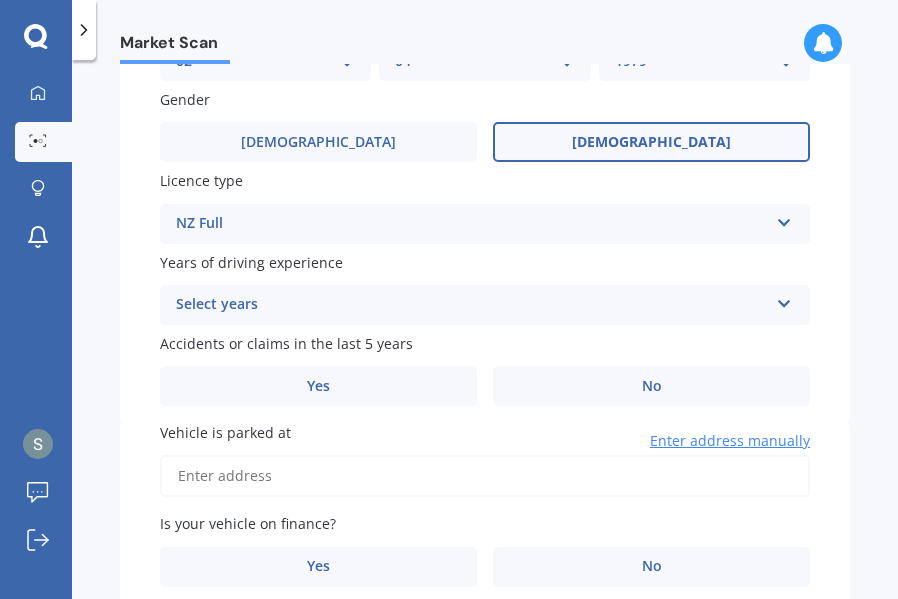 click on "Plate number Search I don’t have a number plate Year [DATE] Make Select make AC ALFA ROMEO ASTON [PERSON_NAME] AUDI AUSTIN BEDFORD Bentley BMW BYD CADILLAC CAN-AM CHERY CHEVROLET CHRYSLER Citroen CRUISEAIR CUPRA DAEWOO DAIHATSU DAIMLER DAMON DIAHATSU DODGE EXOCET FACTORY FIVE FERRARI FIAT Fiord FLEETWOOD FORD FOTON FRASER GEELY GENESIS GEORGIE BOY GMC GREAT WALL GWM [PERSON_NAME] HINO [PERSON_NAME] HOLIDAY RAMBLER HONDA HUMMER HYUNDAI INFINITI ISUZU IVECO JAC JAECOO JAGUAR JEEP KGM KIA LADA LAMBORGHINI LANCIA LANDROVER LDV LEXUS LINCOLN LOTUS LUNAR M.G M.G. MAHINDRA MASERATI MAZDA MCLAREN MERCEDES AMG Mercedes Benz MERCEDES-AMG MERCURY MINI MITSUBISHI [PERSON_NAME] NEWMAR NISSAN OMODA OPEL OXFORD PEUGEOT Plymouth Polestar PONTIAC PORSCHE PROTON RAM Range Rover Rayne RENAULT ROLLS ROYCE ROVER SAAB SATURN SEAT SHELBY SKODA SMART SSANGYONG SUBARU SUZUKI TATA TESLA TIFFIN Toyota TRIUMPH TVR Vauxhall VOLKSWAGEN VOLVO WESTFIELD WINNEBAGO ZX Model Select model 4 Runner 86 [PERSON_NAME] Alphard Altezza Aqua Aristo Aurion Auris AYGO" at bounding box center [485, -153] 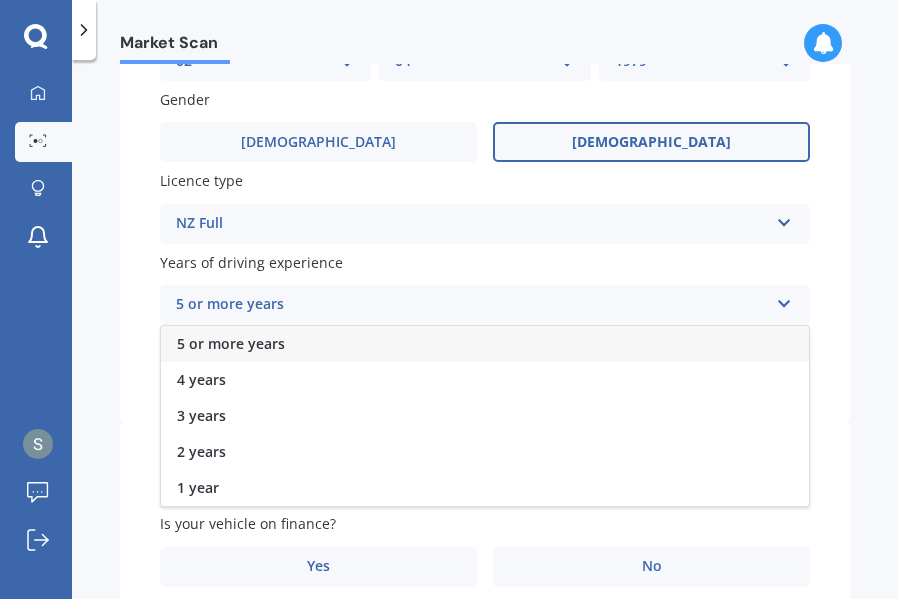 click on "5 or more years" at bounding box center [485, 344] 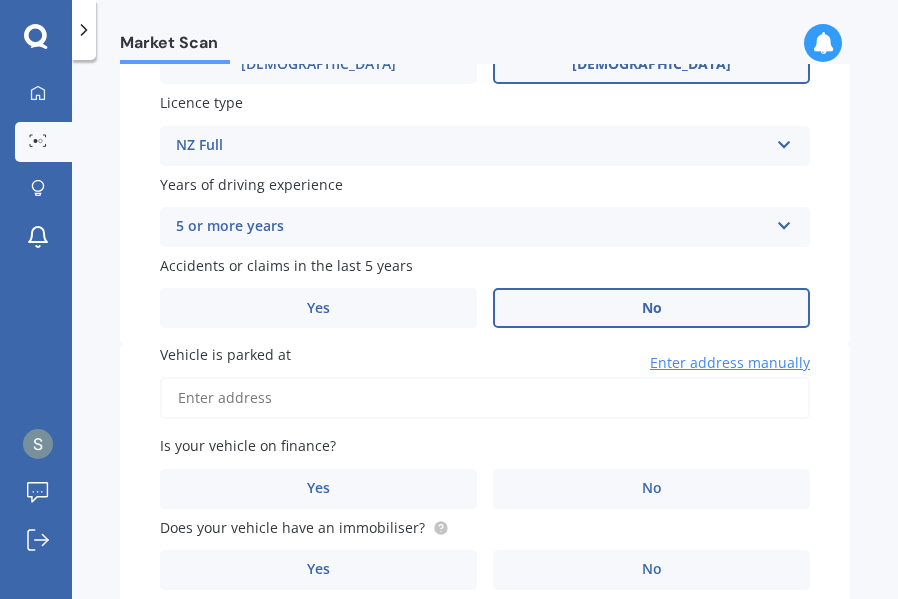 scroll, scrollTop: 1097, scrollLeft: 0, axis: vertical 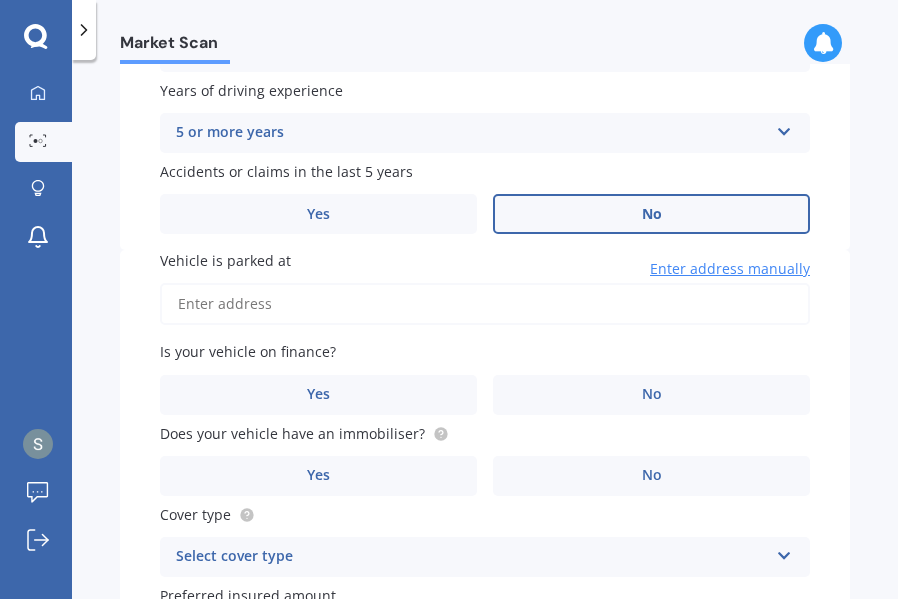 click on "No" at bounding box center (651, 214) 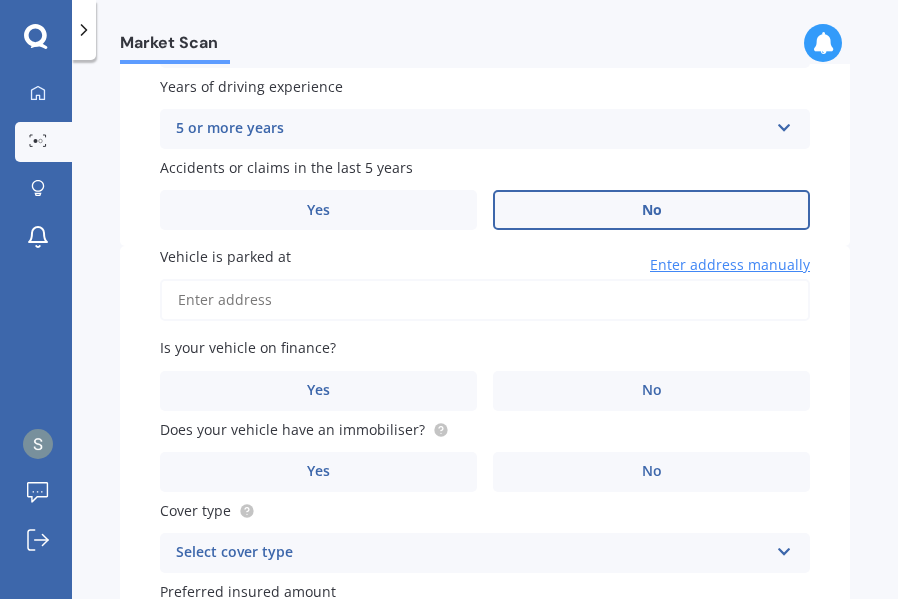click on "Vehicle is parked at" at bounding box center (485, 300) 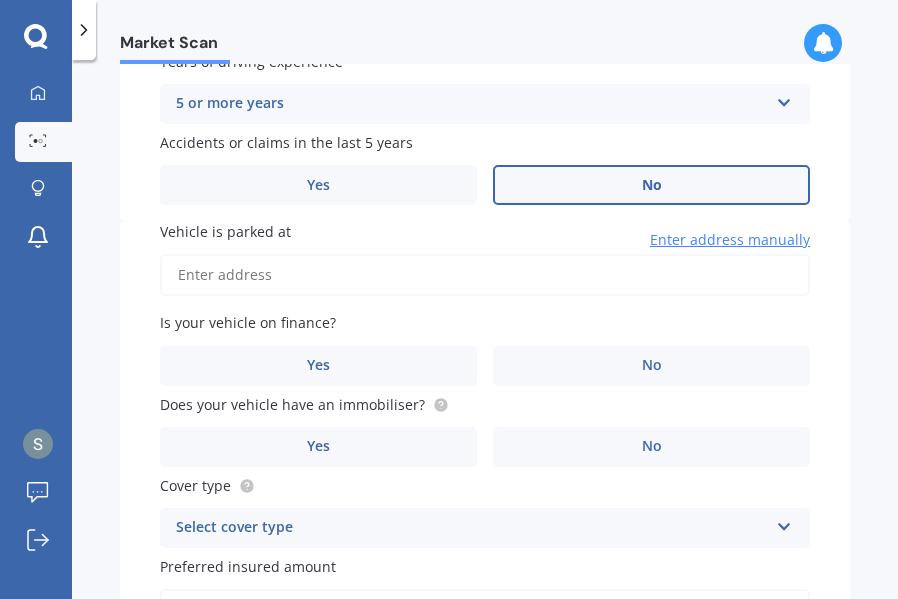 scroll, scrollTop: 1313, scrollLeft: 0, axis: vertical 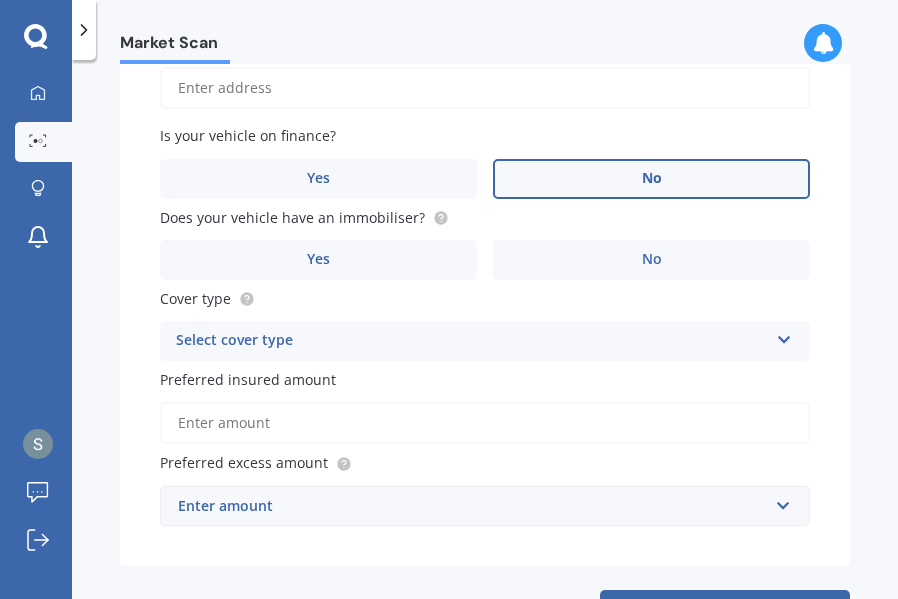 click on "No" at bounding box center [651, 179] 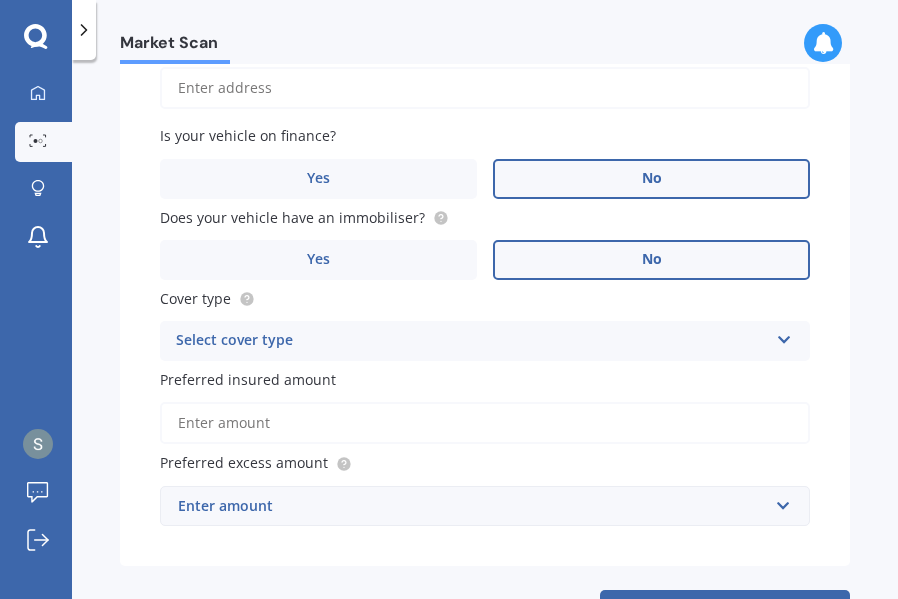 click on "No" at bounding box center (651, 260) 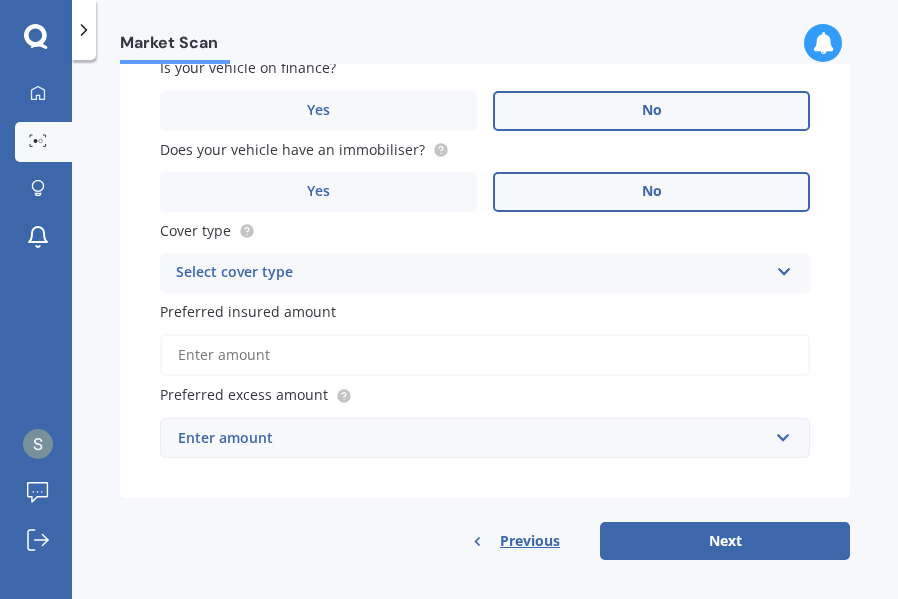 scroll, scrollTop: 1393, scrollLeft: 0, axis: vertical 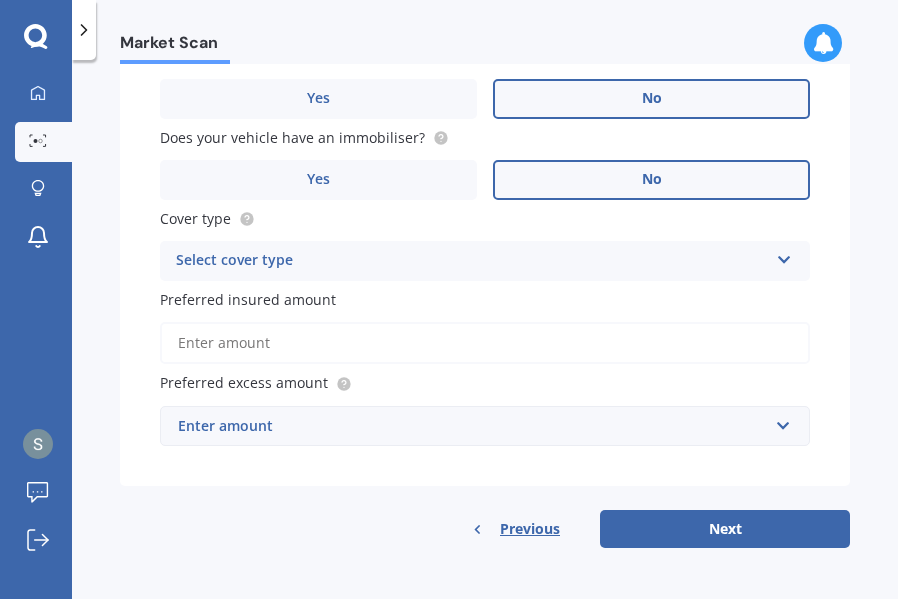 click at bounding box center (784, 256) 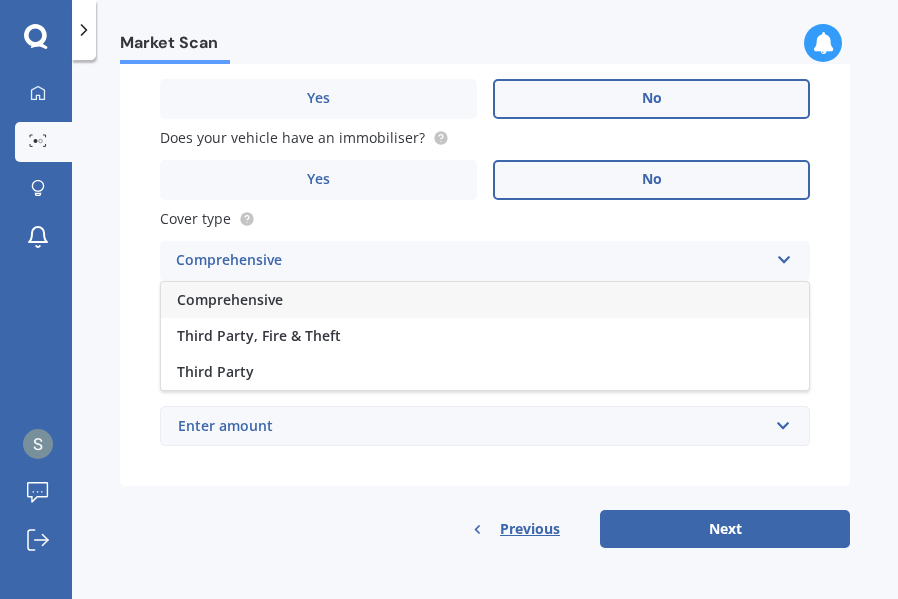 click on "Comprehensive" at bounding box center [230, 299] 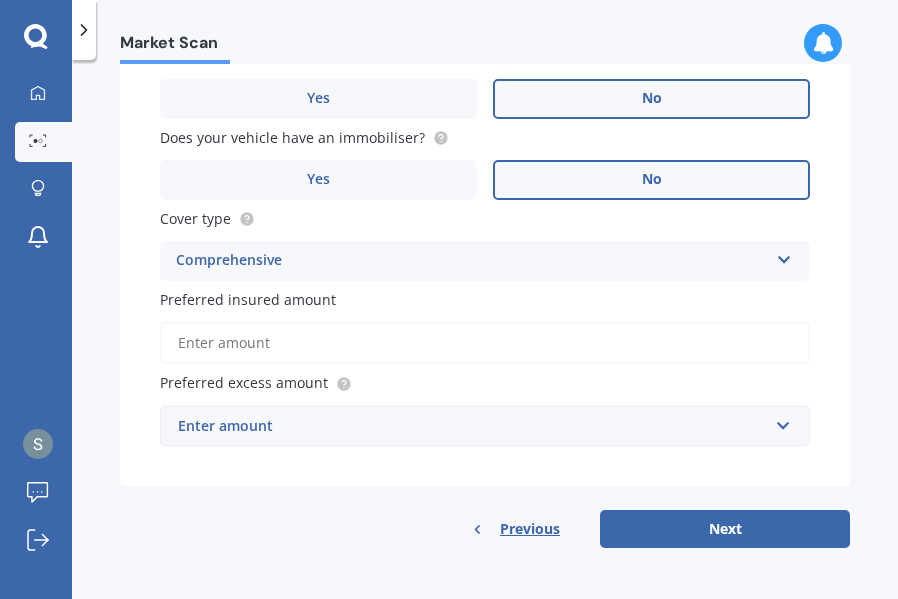 click on "Preferred insured amount" at bounding box center (485, 343) 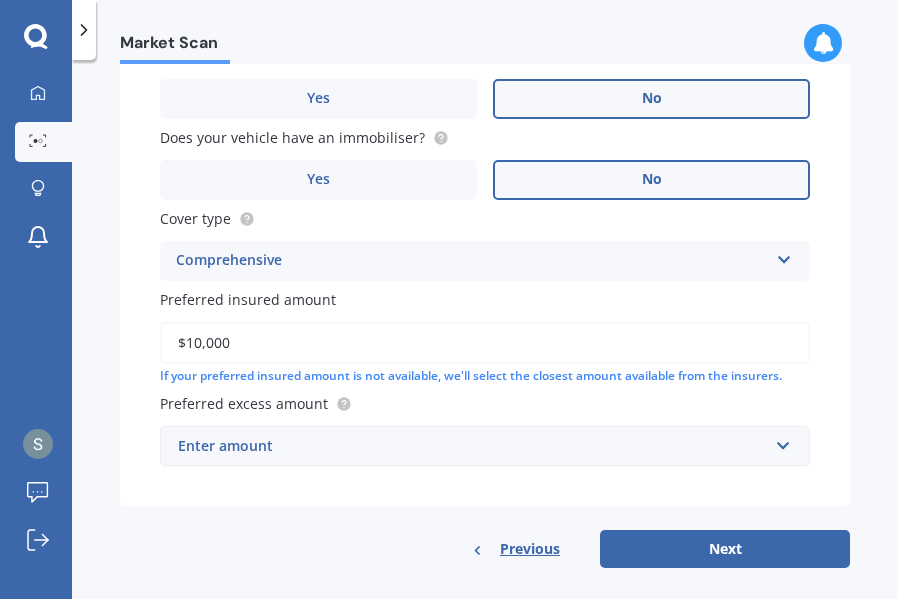 click on "Enter amount" at bounding box center [473, 446] 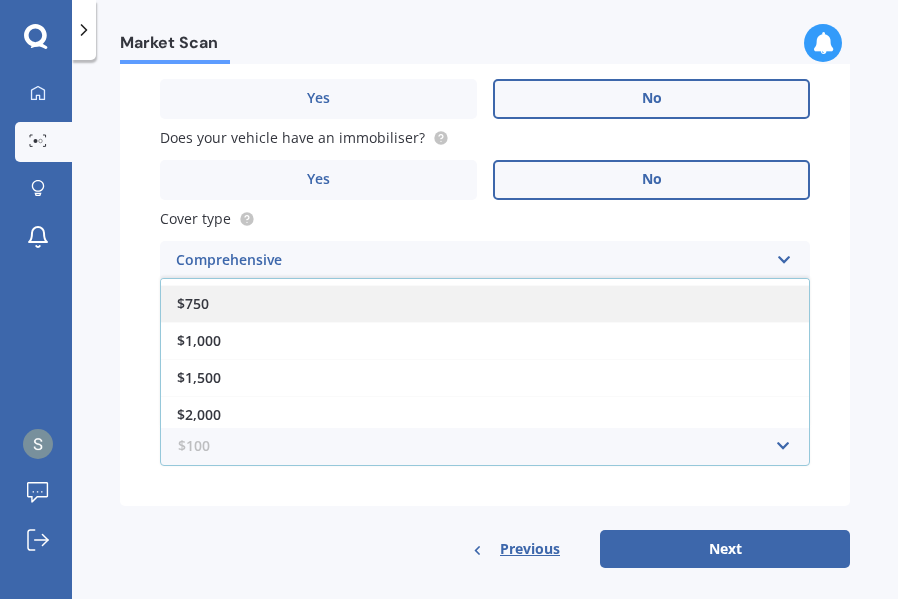 scroll, scrollTop: 110, scrollLeft: 0, axis: vertical 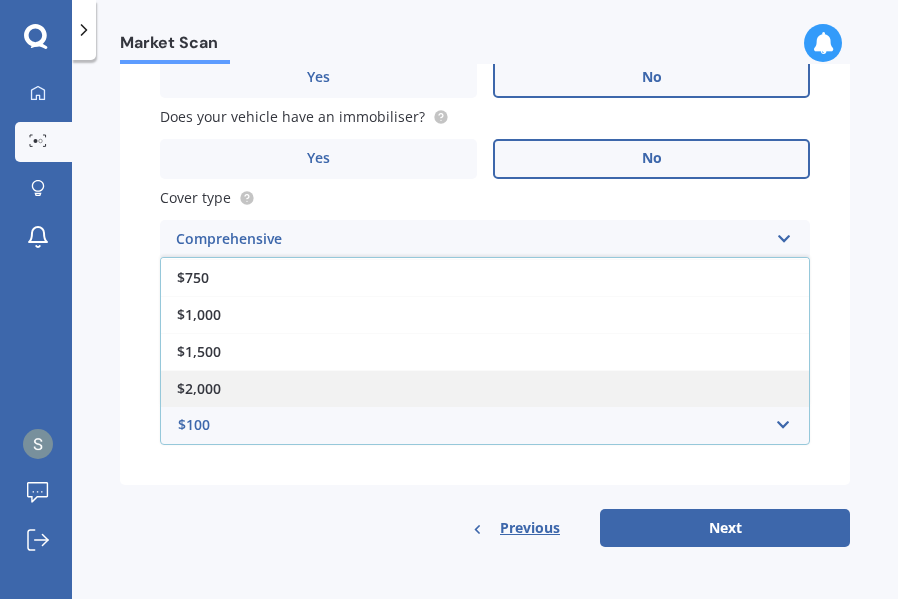 click on "$2,000" at bounding box center (485, 388) 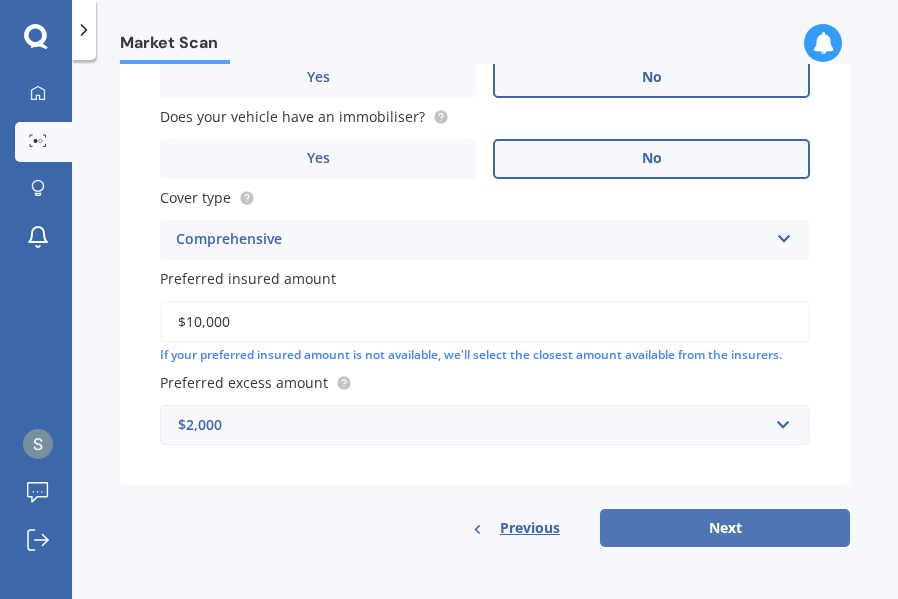 click on "Next" at bounding box center [725, 528] 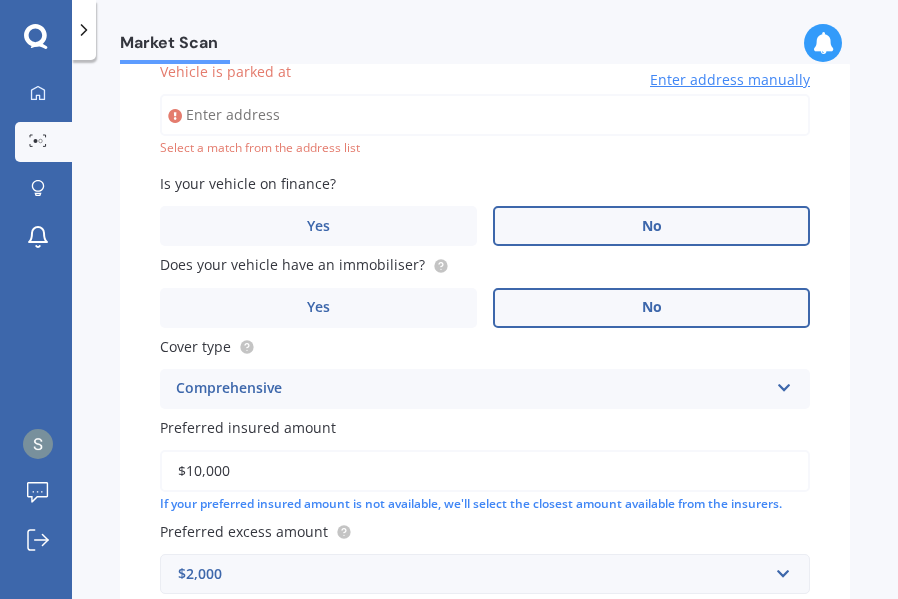 scroll, scrollTop: 1283, scrollLeft: 0, axis: vertical 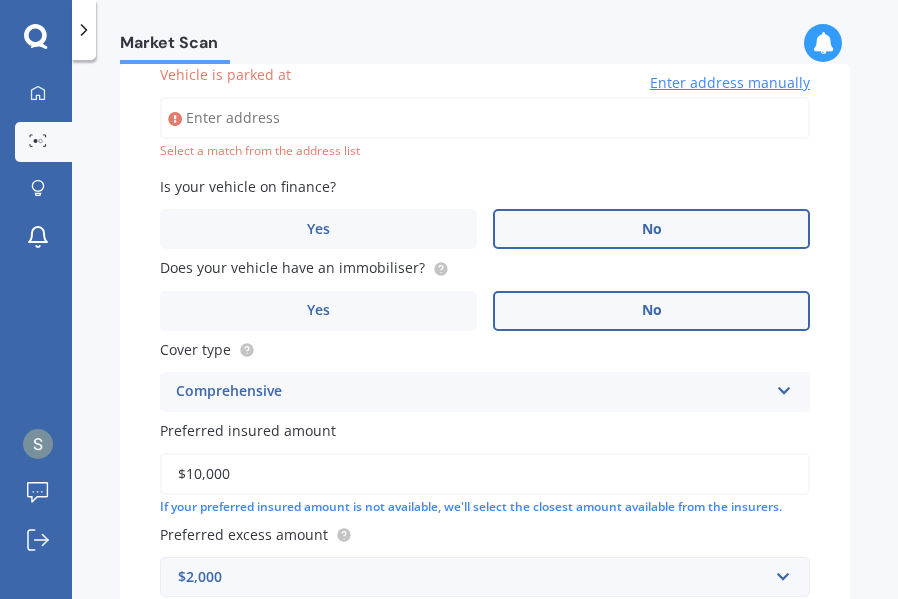 click on "Vehicle is parked at" at bounding box center (485, 118) 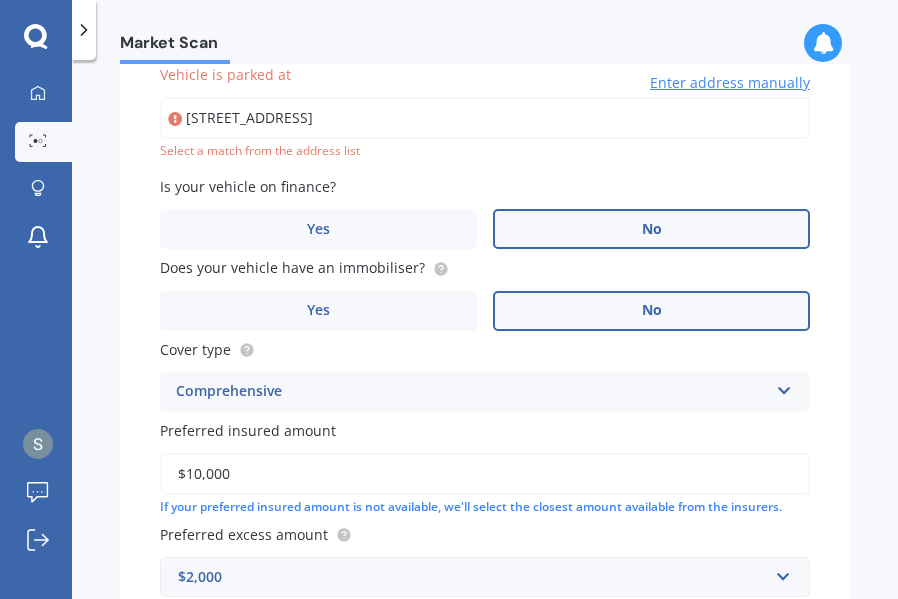 type on "[STREET_ADDRESS]" 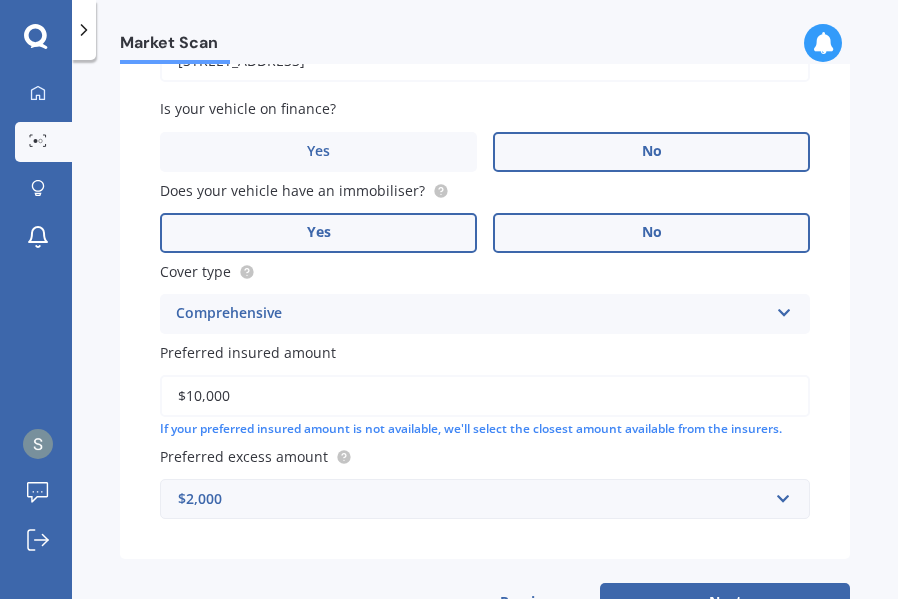 scroll, scrollTop: 1414, scrollLeft: 0, axis: vertical 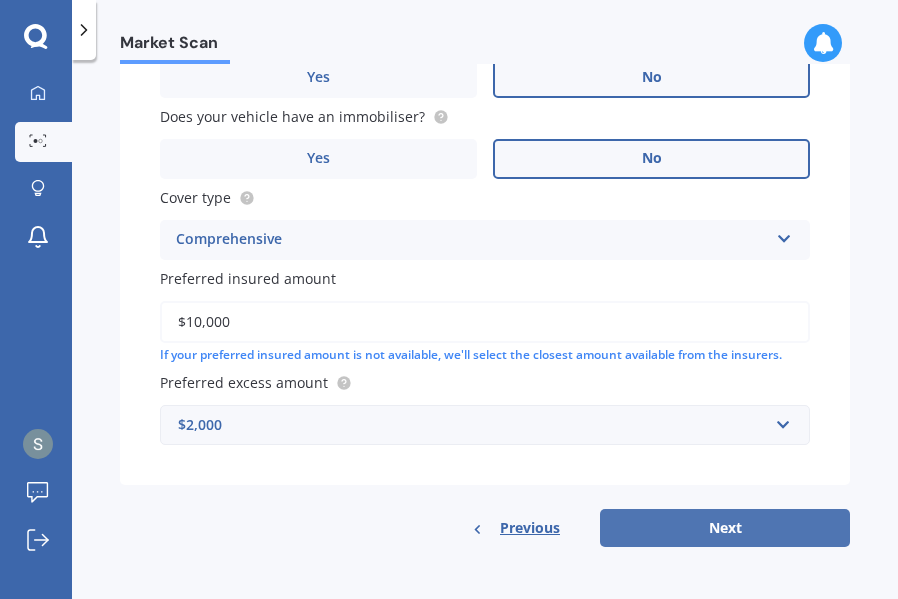 click on "Next" at bounding box center (725, 528) 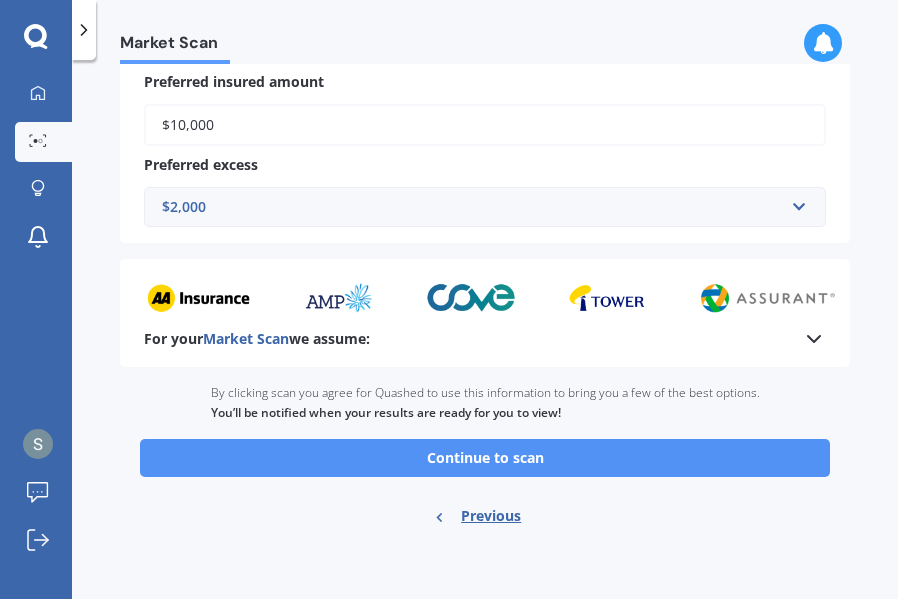 scroll, scrollTop: 1360, scrollLeft: 0, axis: vertical 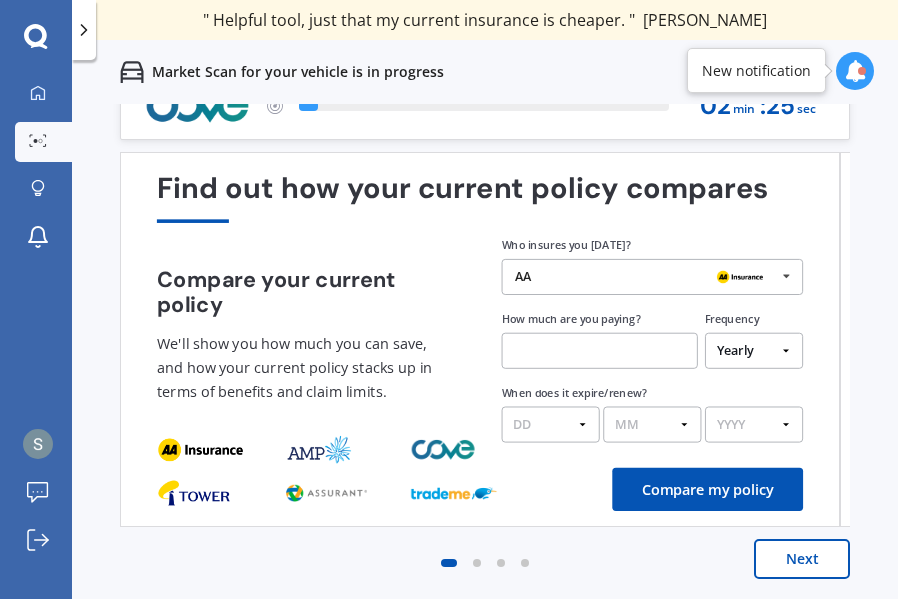 click on "Next" at bounding box center [802, 559] 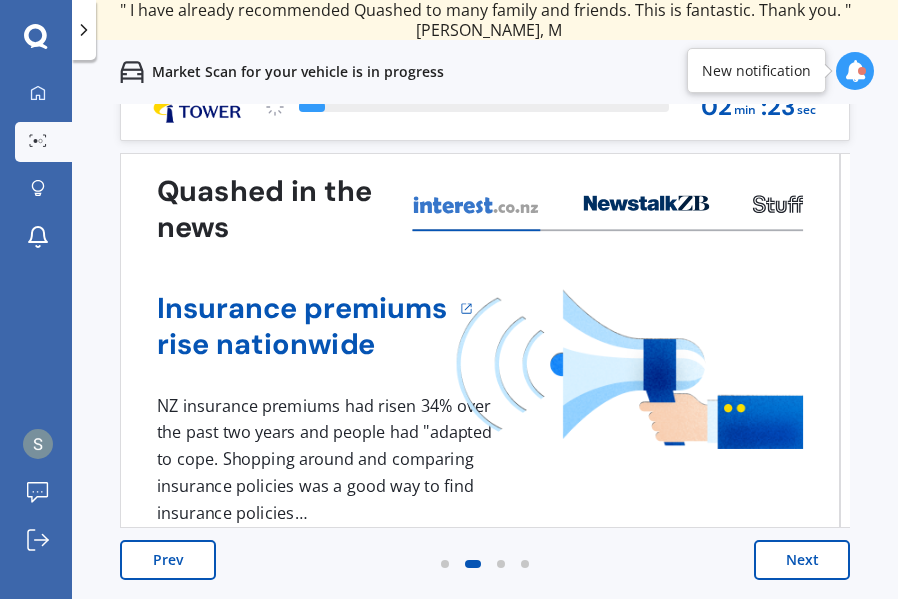 scroll, scrollTop: 32, scrollLeft: 0, axis: vertical 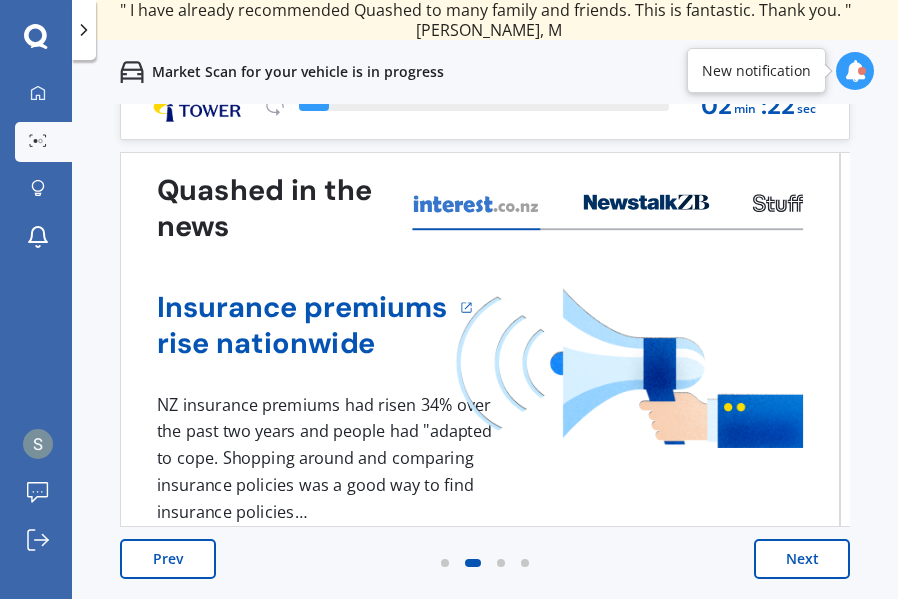 click on "Next" at bounding box center (802, 559) 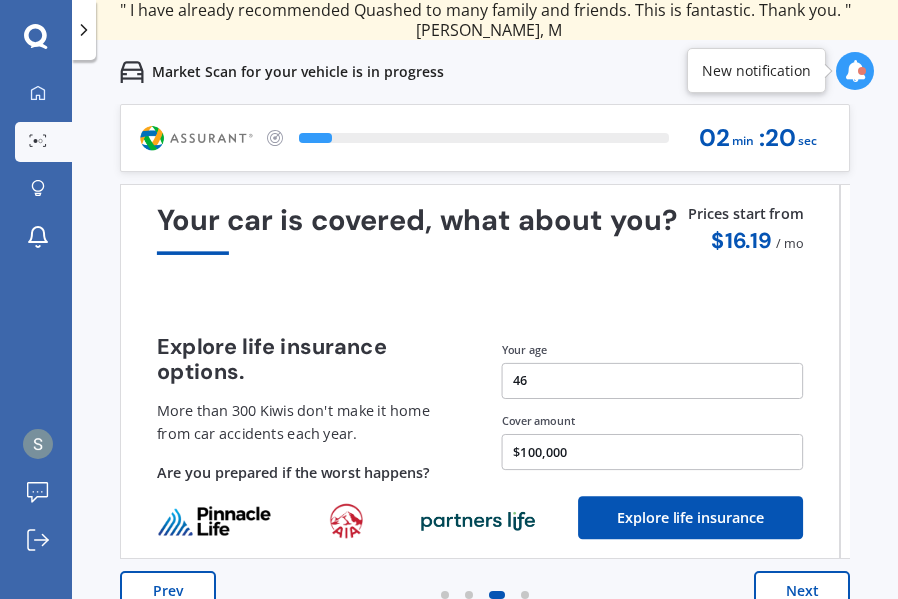 scroll, scrollTop: 32, scrollLeft: 0, axis: vertical 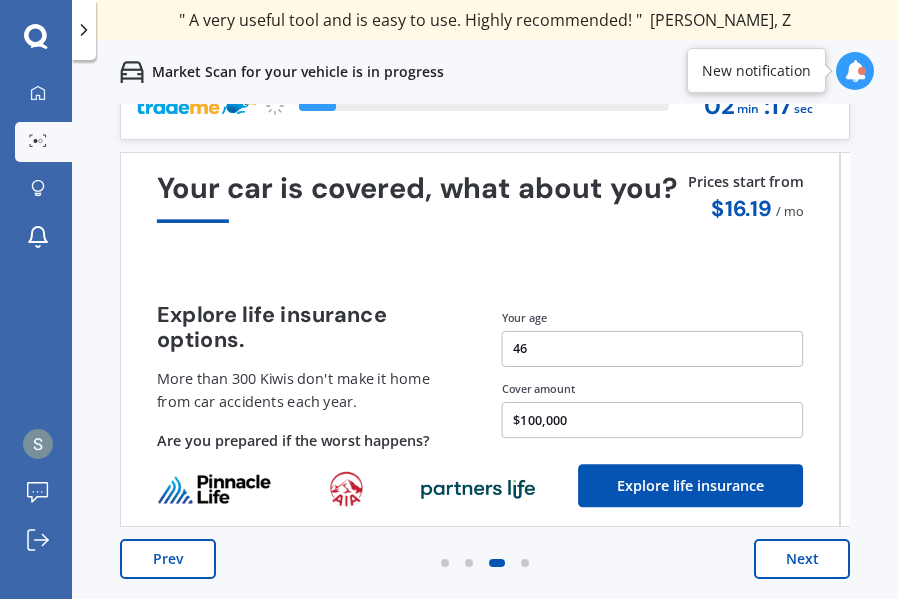 click on "Next" at bounding box center (802, 559) 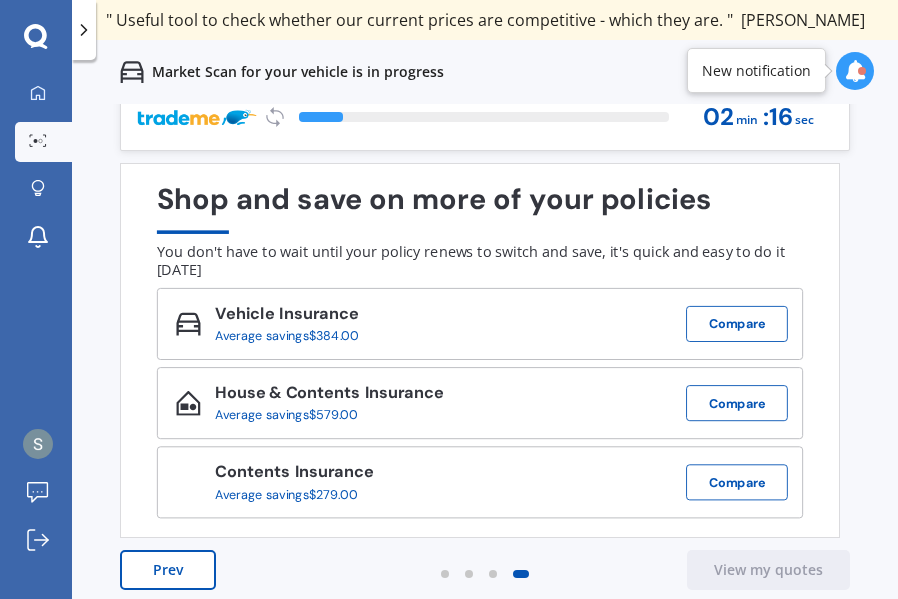 scroll, scrollTop: 32, scrollLeft: 0, axis: vertical 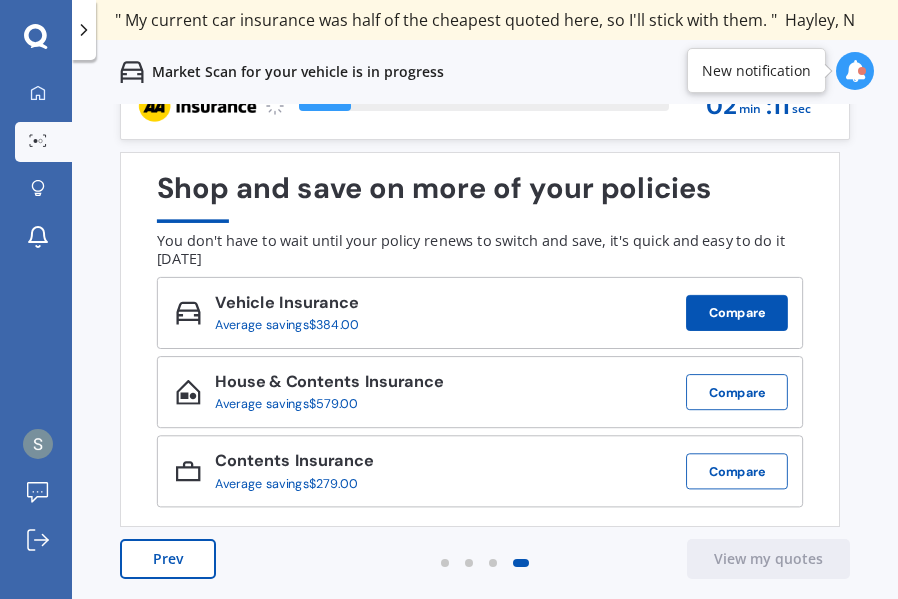 click on "Compare" at bounding box center [737, 313] 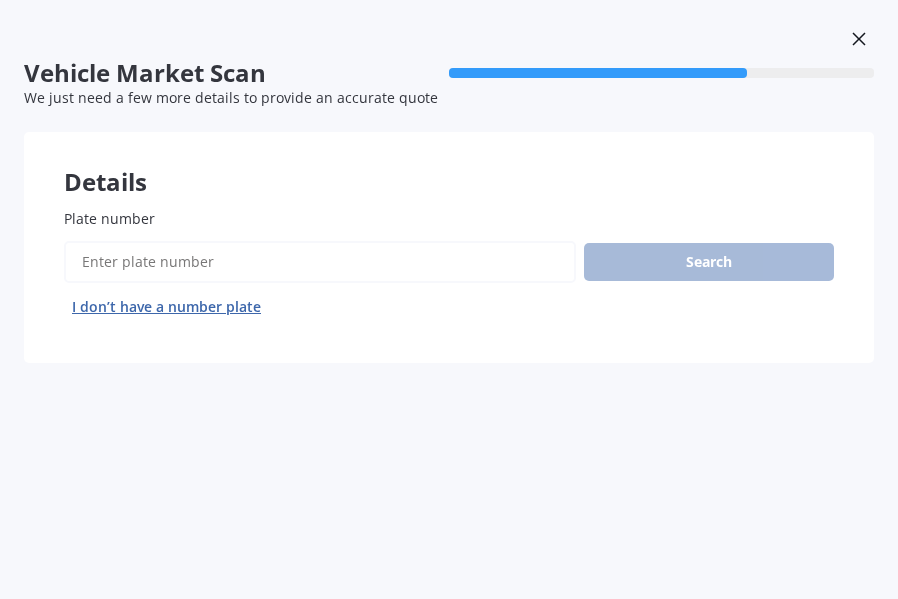 click on "I don’t have a number plate" at bounding box center [166, 307] 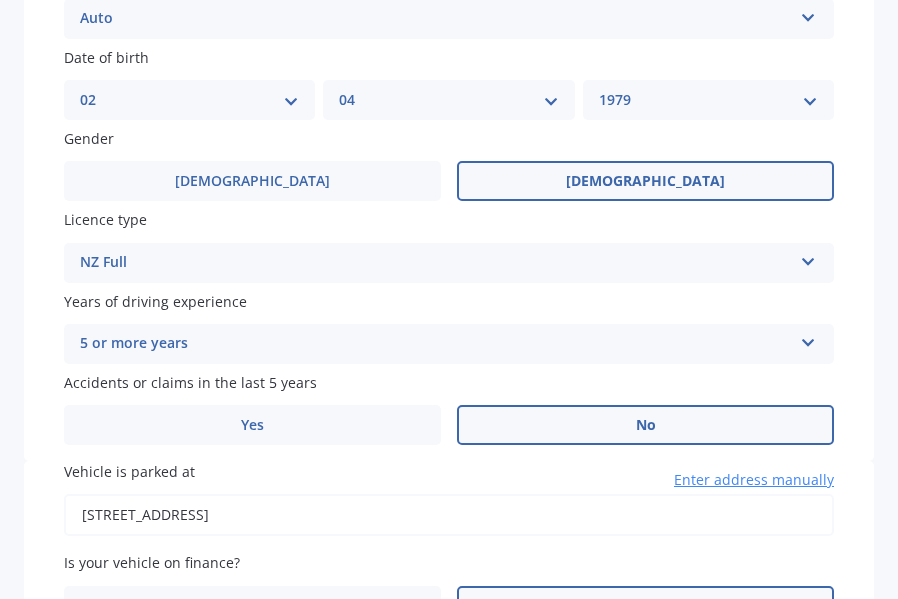 scroll, scrollTop: 120, scrollLeft: 0, axis: vertical 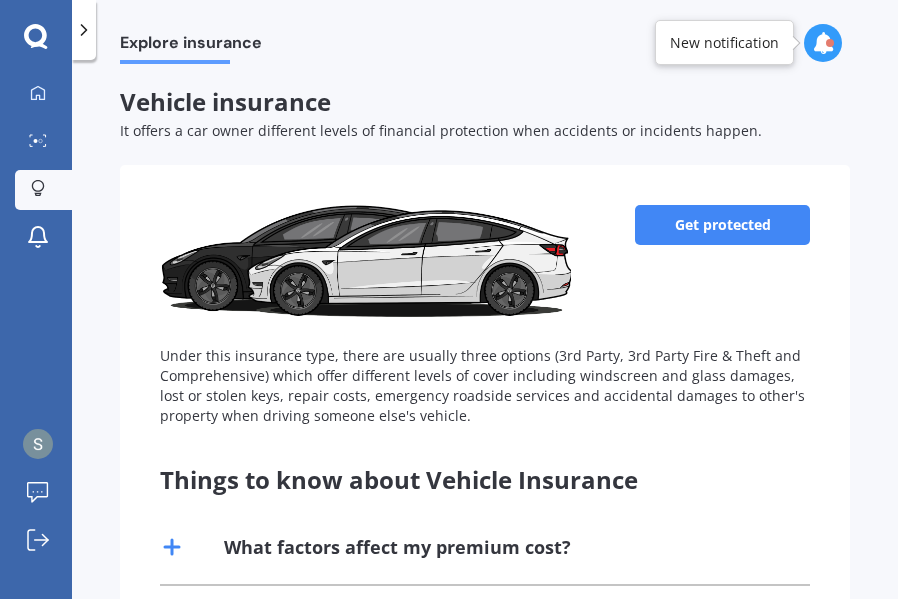 click at bounding box center [823, 43] 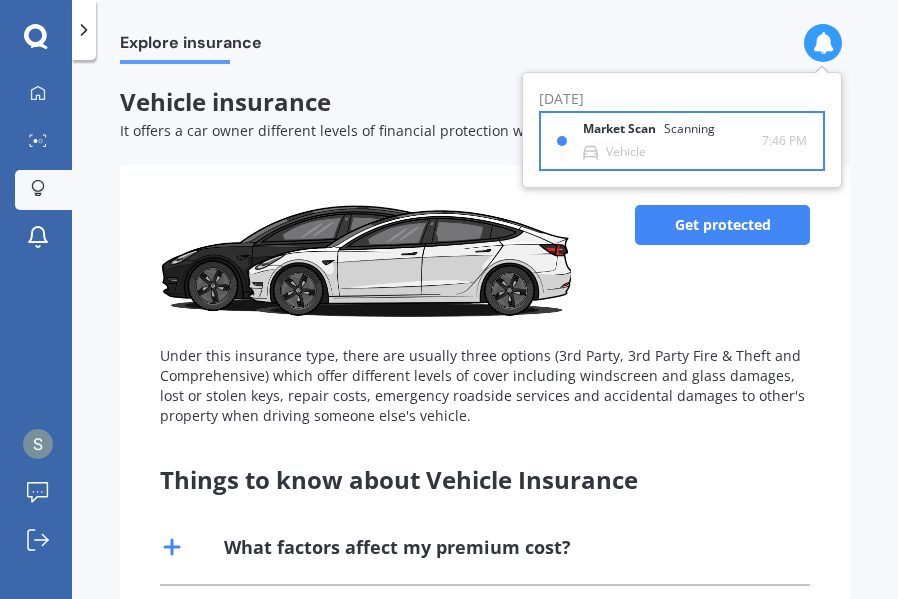click on "Market Scan Scanning" at bounding box center [661, 133] 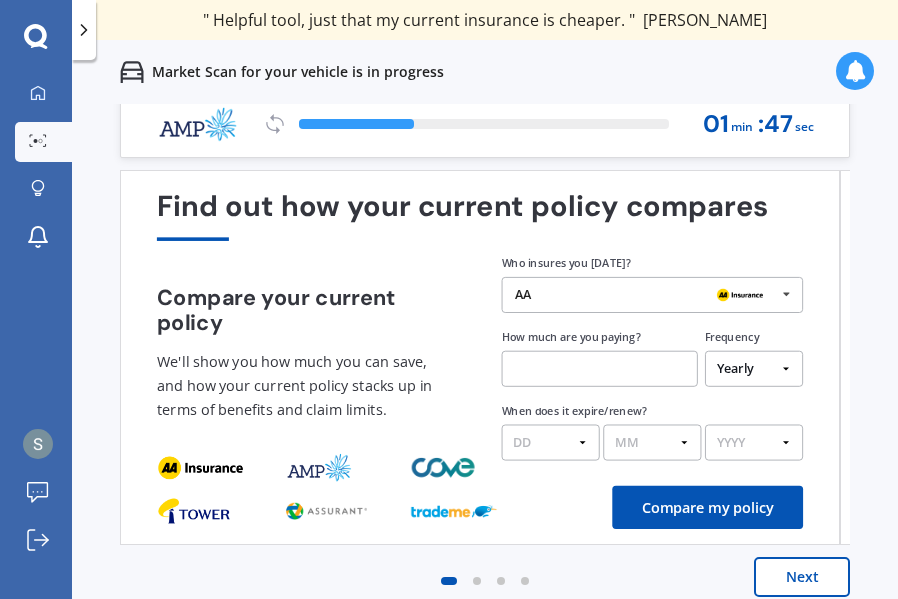 scroll, scrollTop: 0, scrollLeft: 0, axis: both 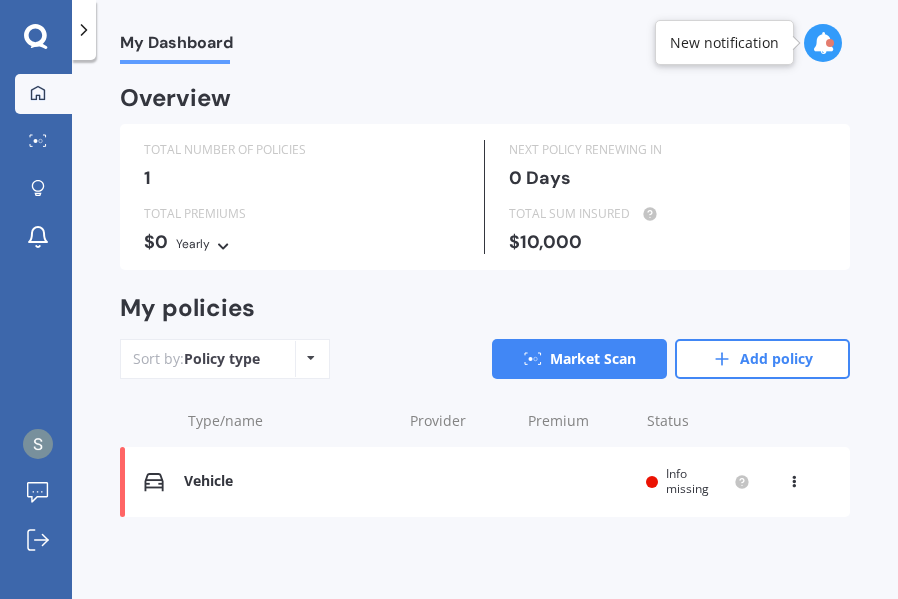 click on "Vehicle" at bounding box center [287, 481] 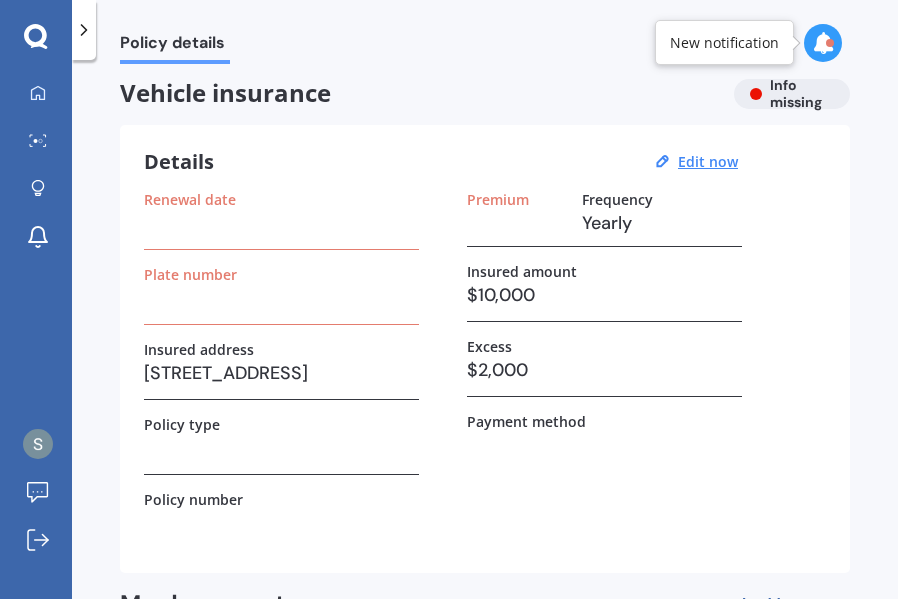 scroll, scrollTop: 0, scrollLeft: 0, axis: both 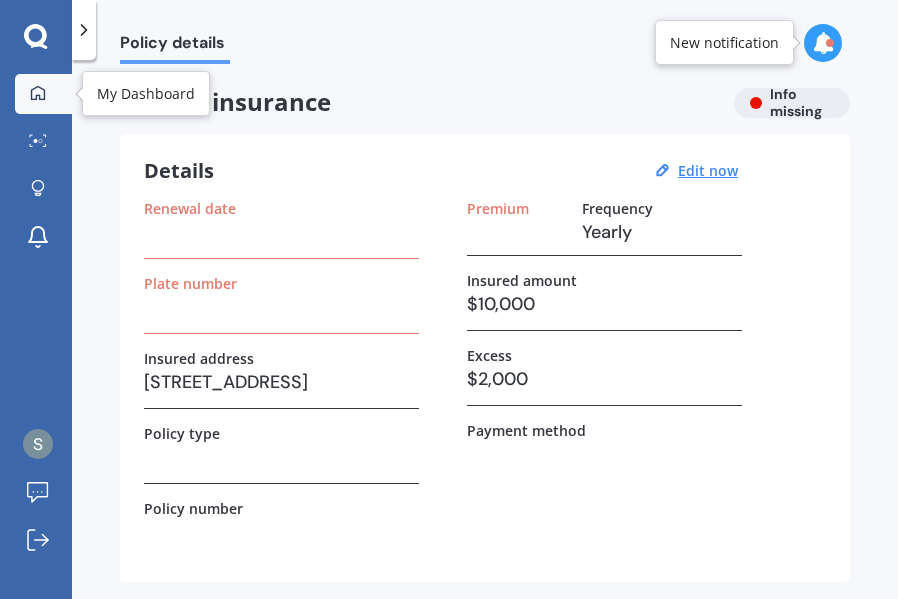 click at bounding box center (38, 94) 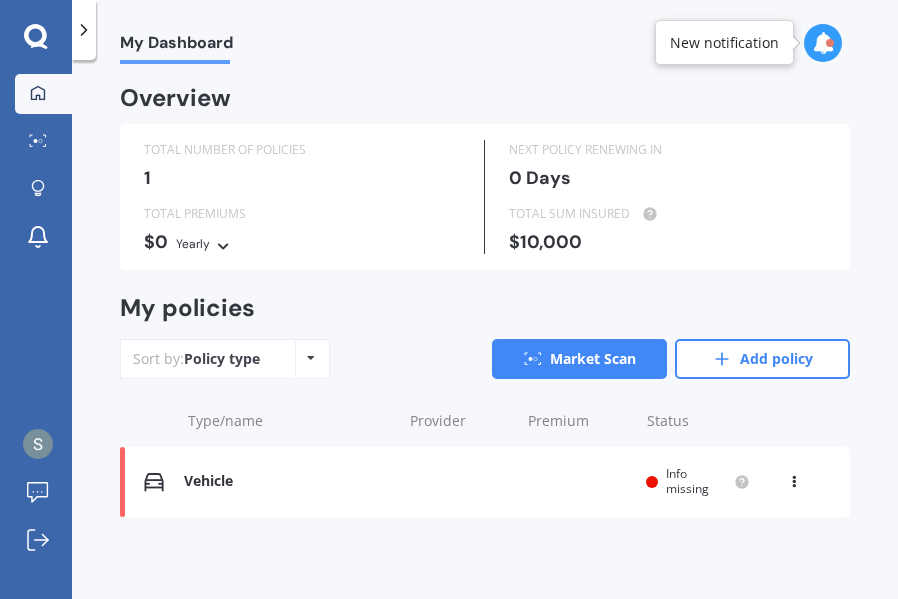 click at bounding box center (794, 478) 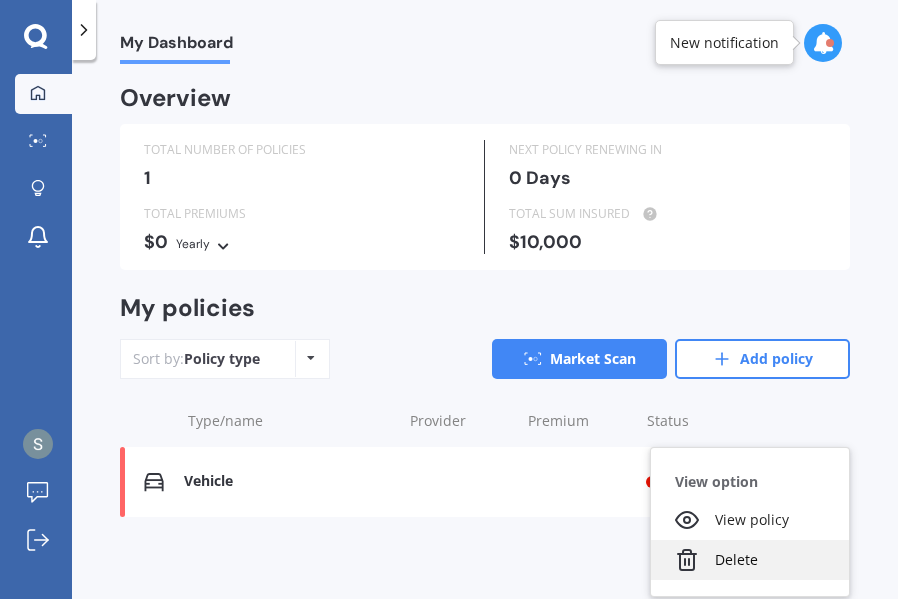 click on "Delete" at bounding box center [750, 560] 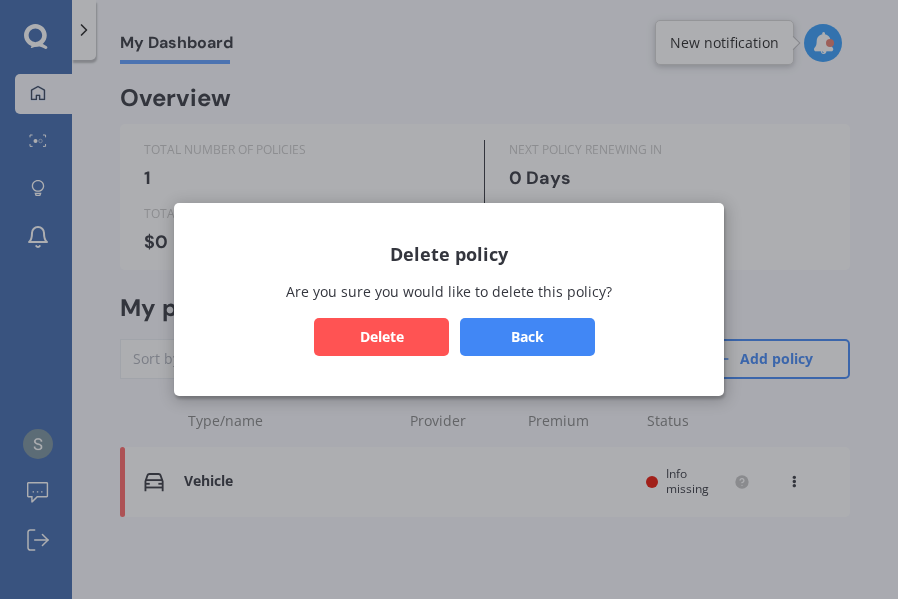 click on "Delete" at bounding box center [381, 337] 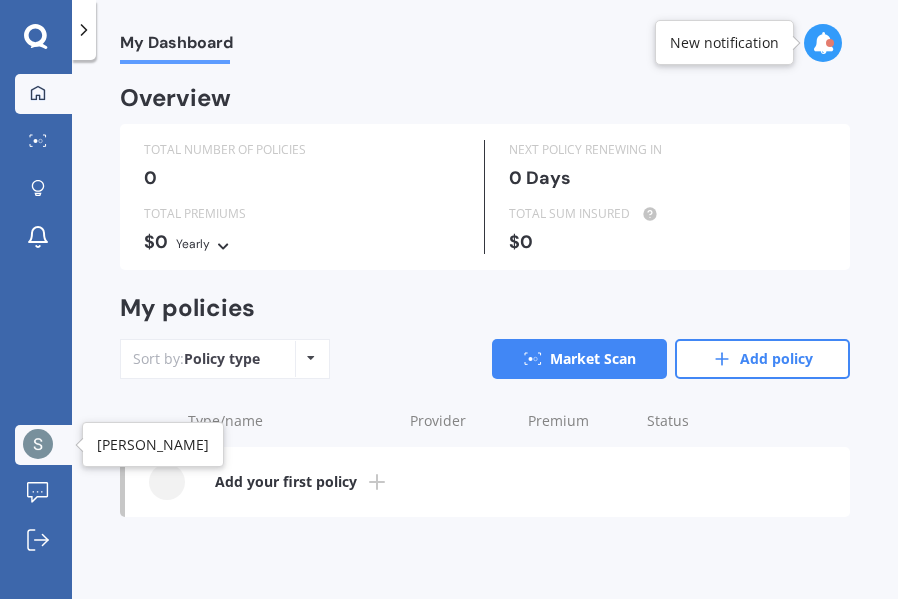 click at bounding box center (38, 444) 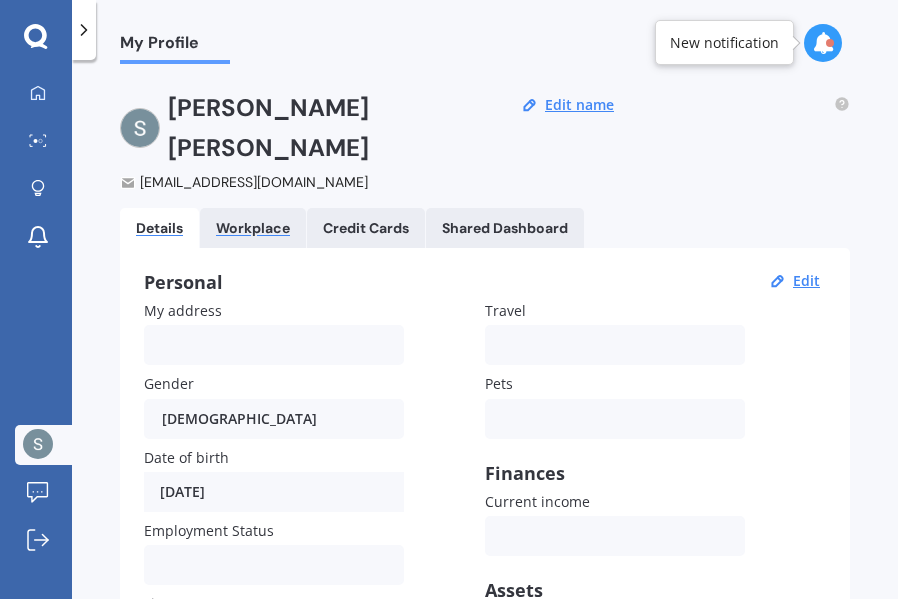 click on "Workplace" at bounding box center (253, 228) 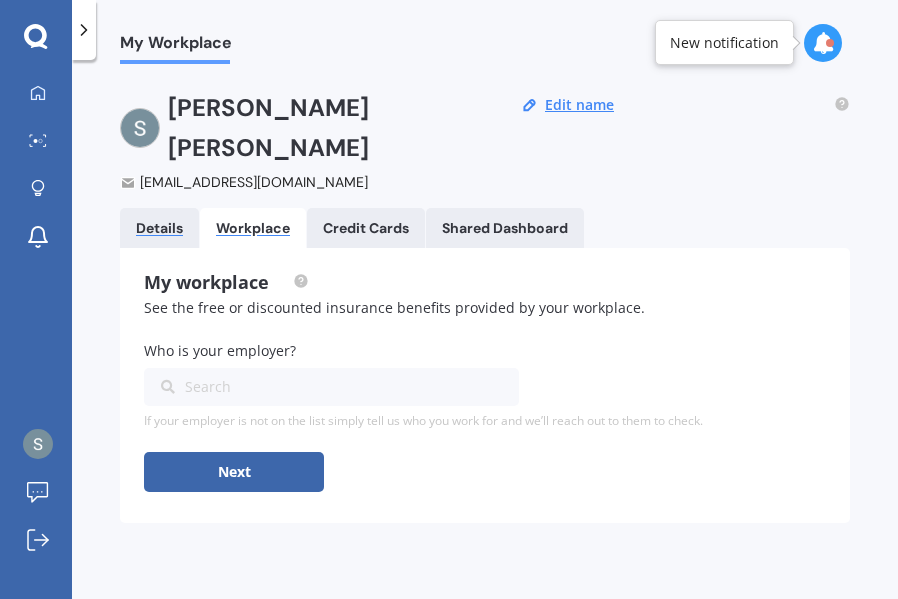 click on "Details" at bounding box center [159, 228] 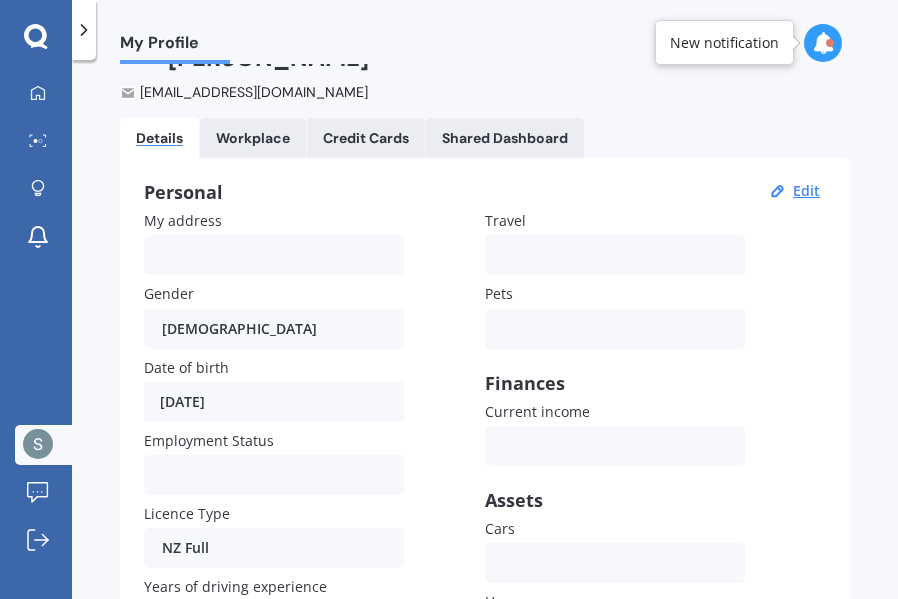 scroll, scrollTop: 0, scrollLeft: 0, axis: both 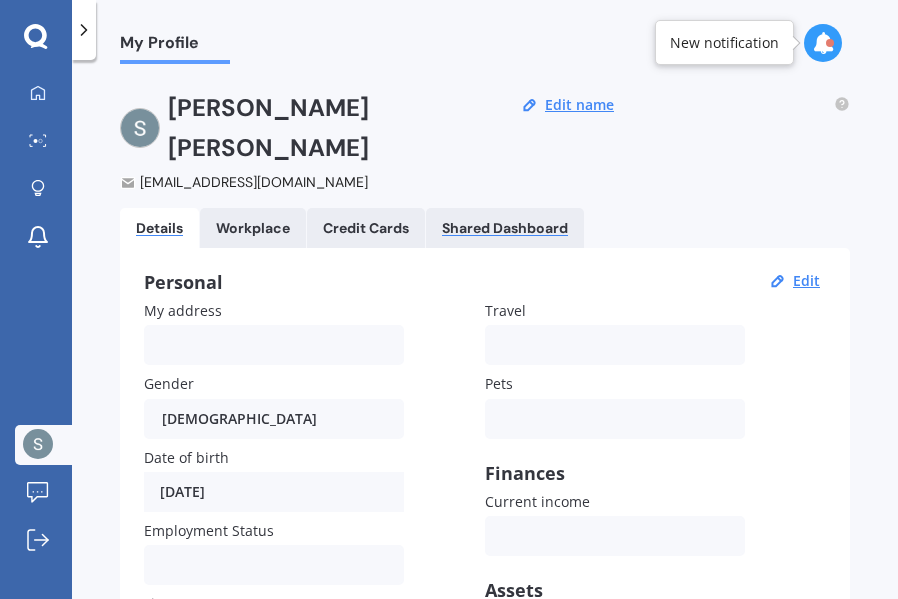 click on "Shared Dashboard" at bounding box center (505, 228) 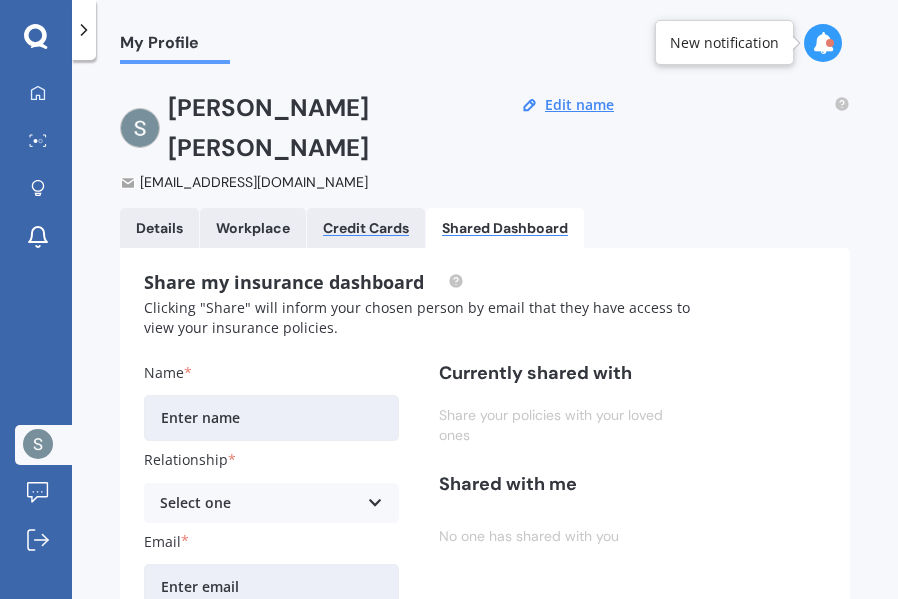 click on "Credit Cards" at bounding box center [366, 228] 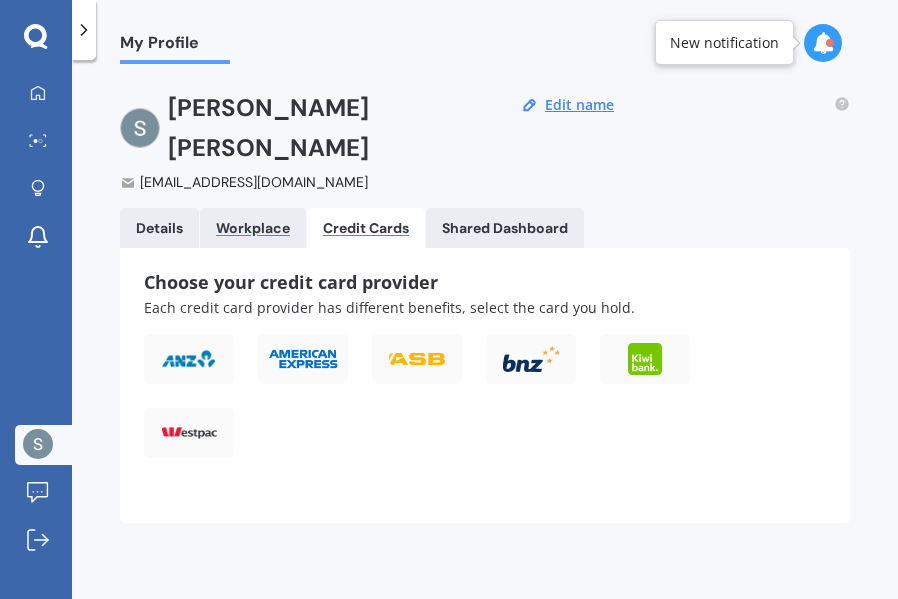 click on "Workplace" at bounding box center [253, 228] 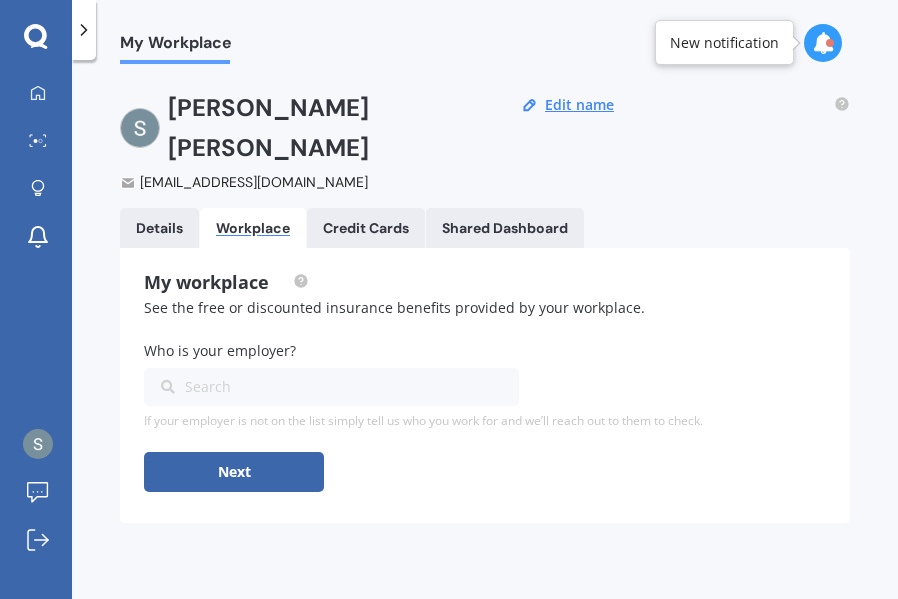 click on "Details" at bounding box center (159, 228) 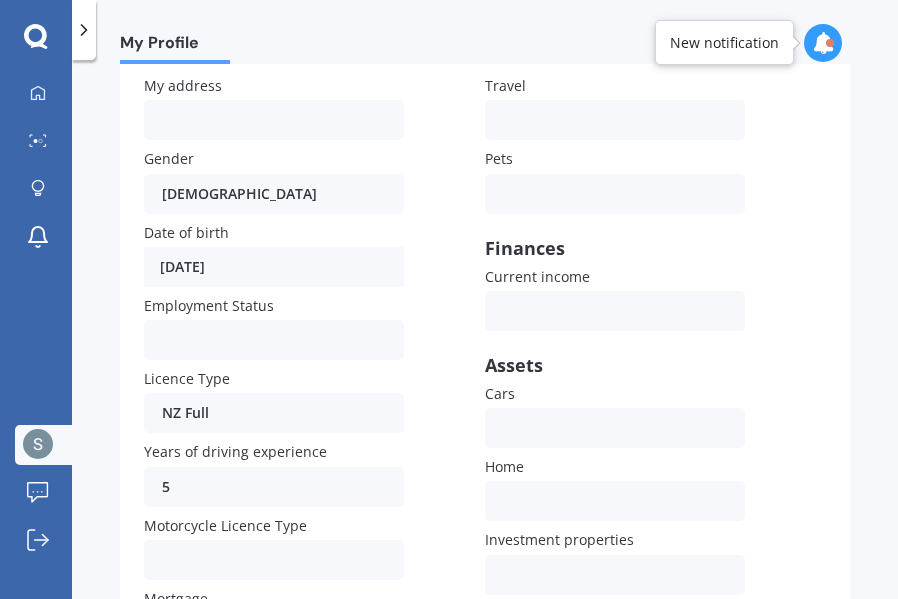 scroll, scrollTop: 0, scrollLeft: 0, axis: both 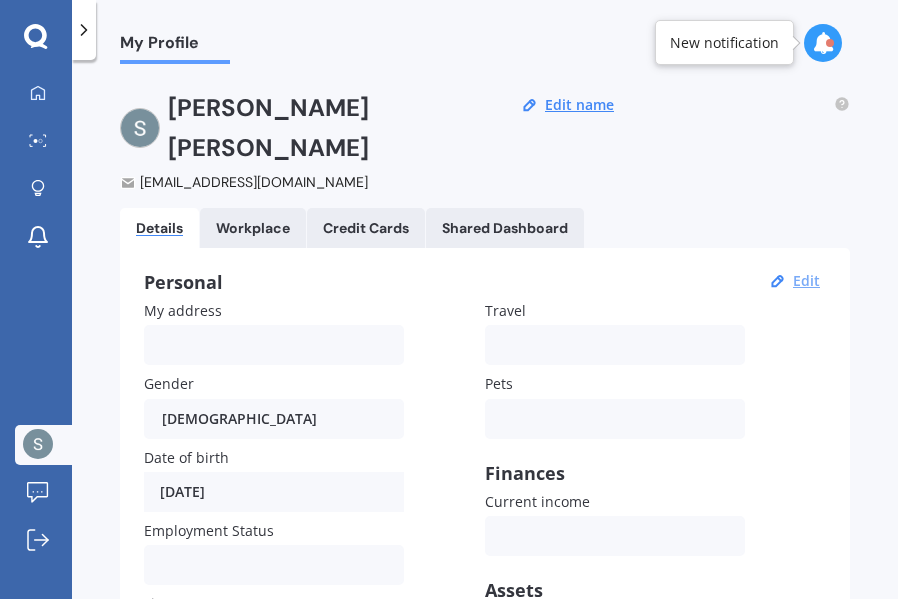 click on "Edit" at bounding box center (806, 281) 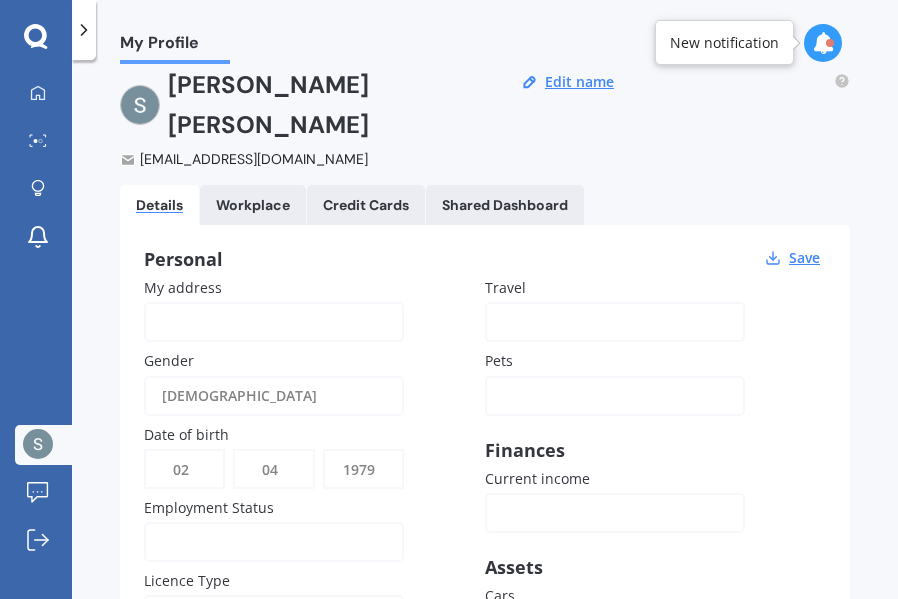 scroll, scrollTop: 0, scrollLeft: 0, axis: both 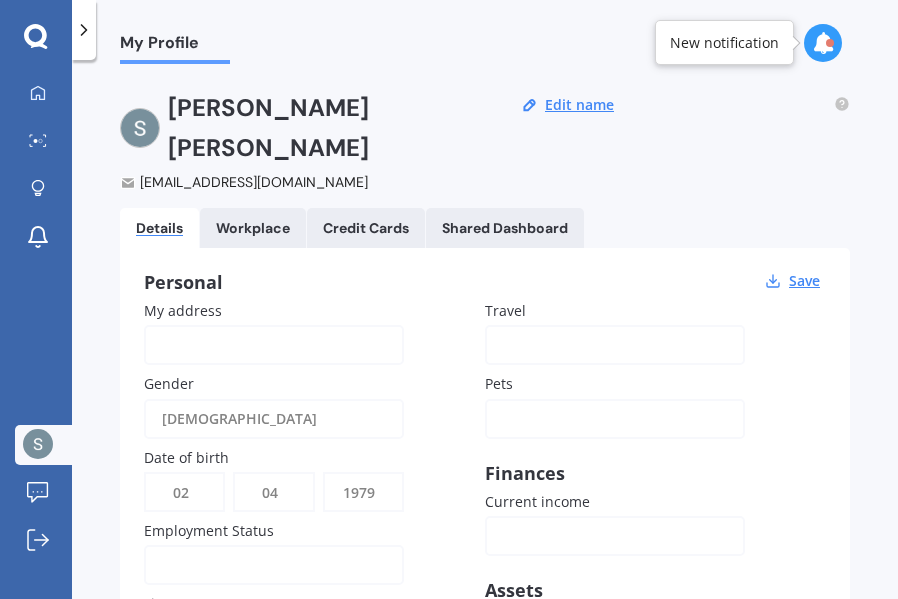 click 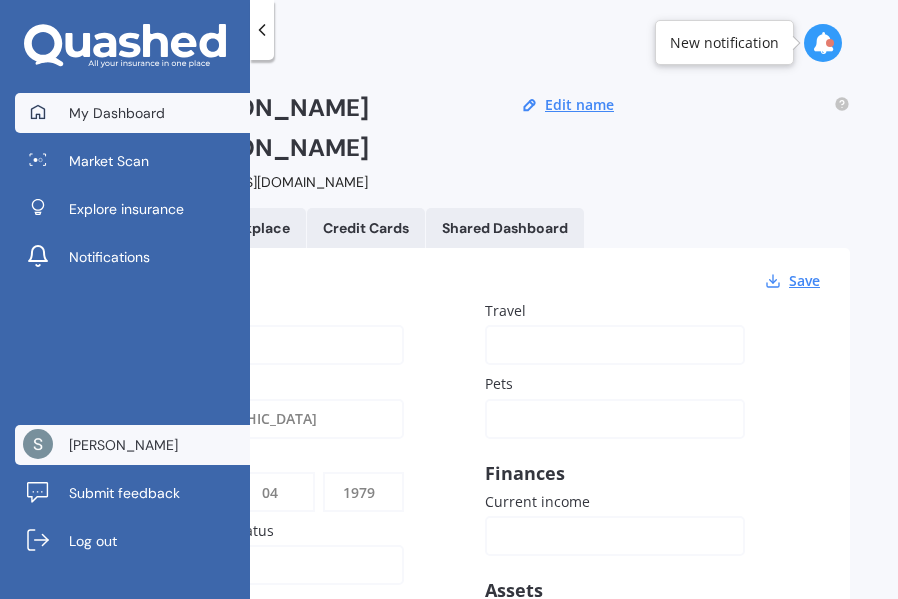 click on "My Dashboard" at bounding box center [117, 113] 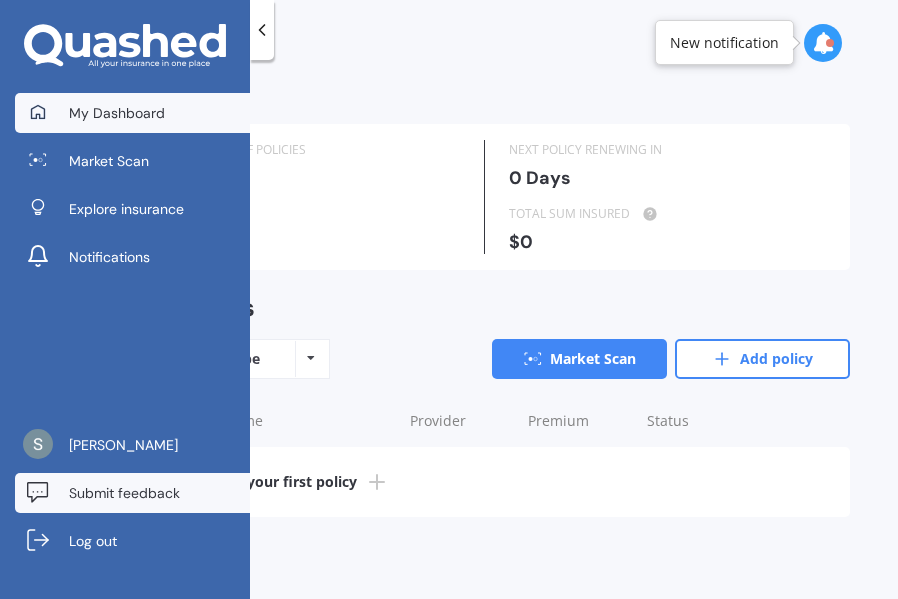 click on "Submit feedback" at bounding box center [124, 493] 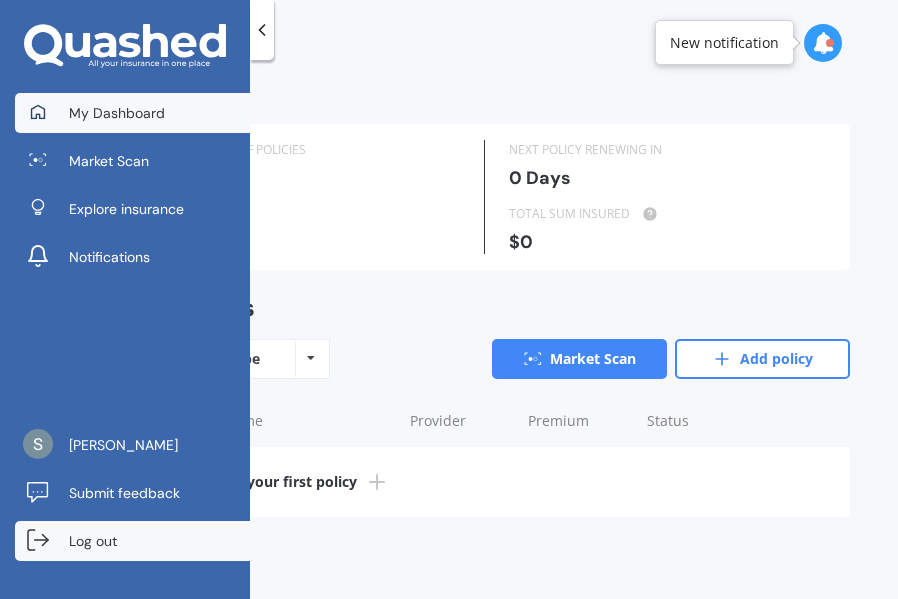click on "Log out" at bounding box center (93, 541) 